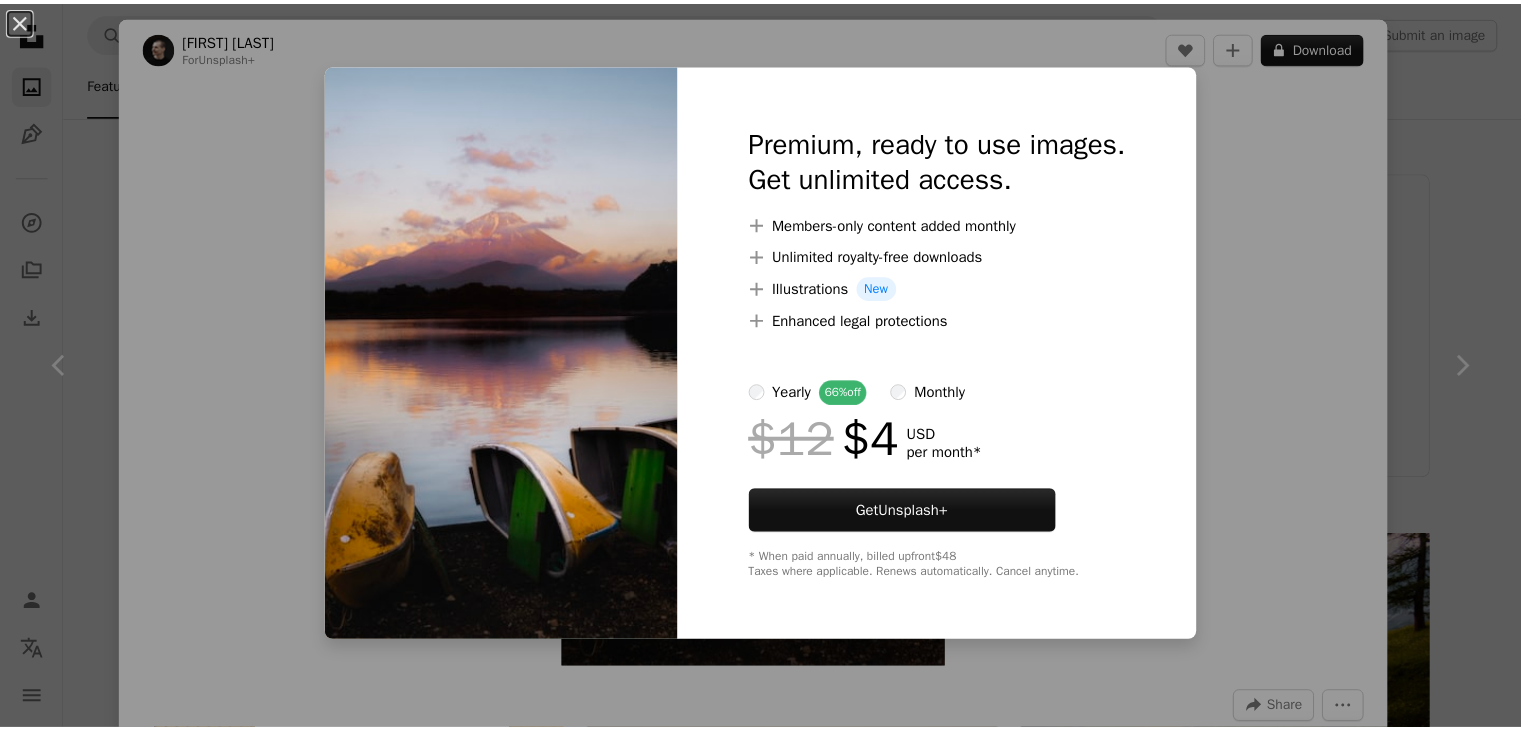 scroll, scrollTop: 1738, scrollLeft: 0, axis: vertical 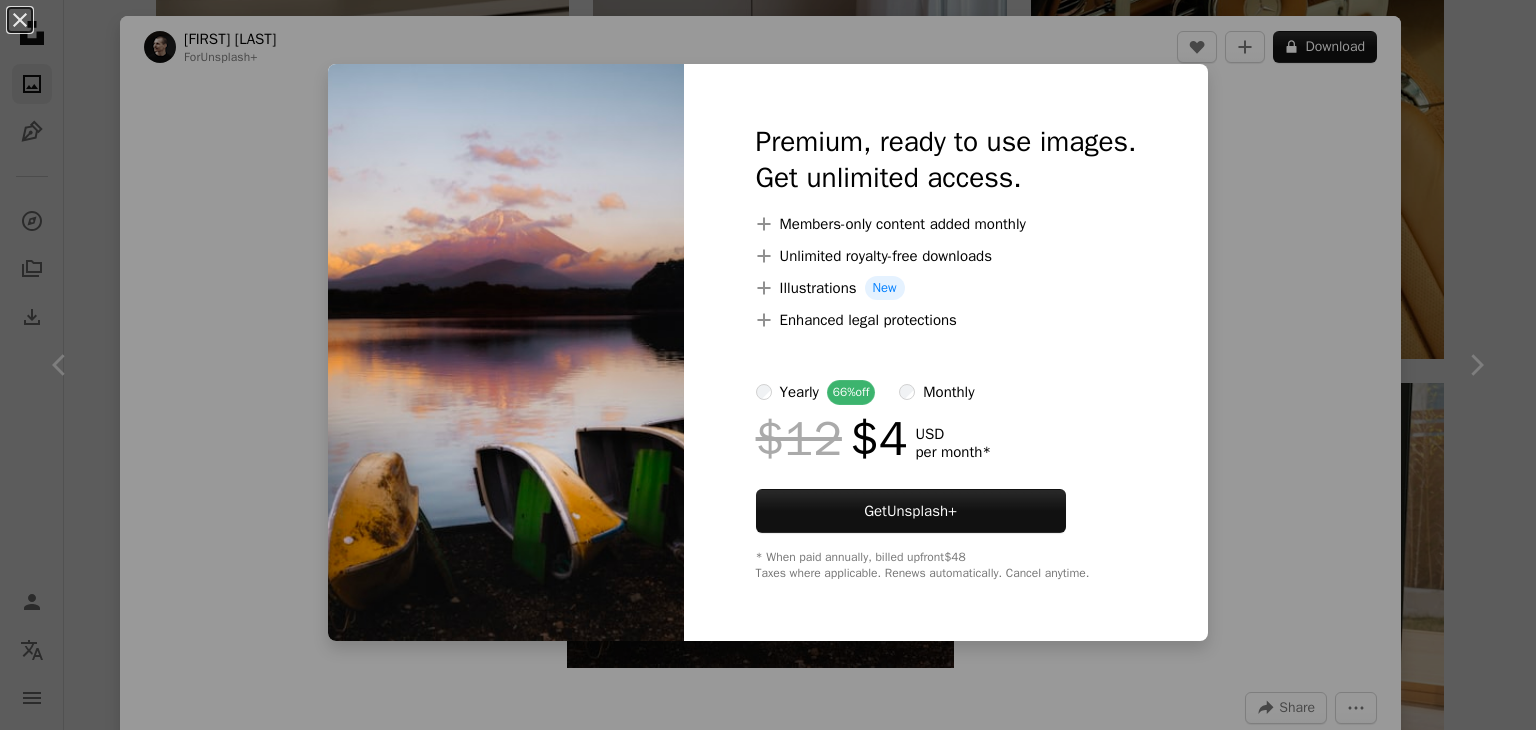 click on "An X shape Premium, ready to use images. Get unlimited access. A plus sign Members-only content added monthly A plus sign Unlimited royalty-free downloads A plus sign Illustrations  New A plus sign Enhanced legal protections yearly 66%  off monthly $12   $4 USD per month * Get  Unsplash+ * When paid annually, billed upfront  $48 Taxes where applicable. Renews automatically. Cancel anytime." at bounding box center [768, 365] 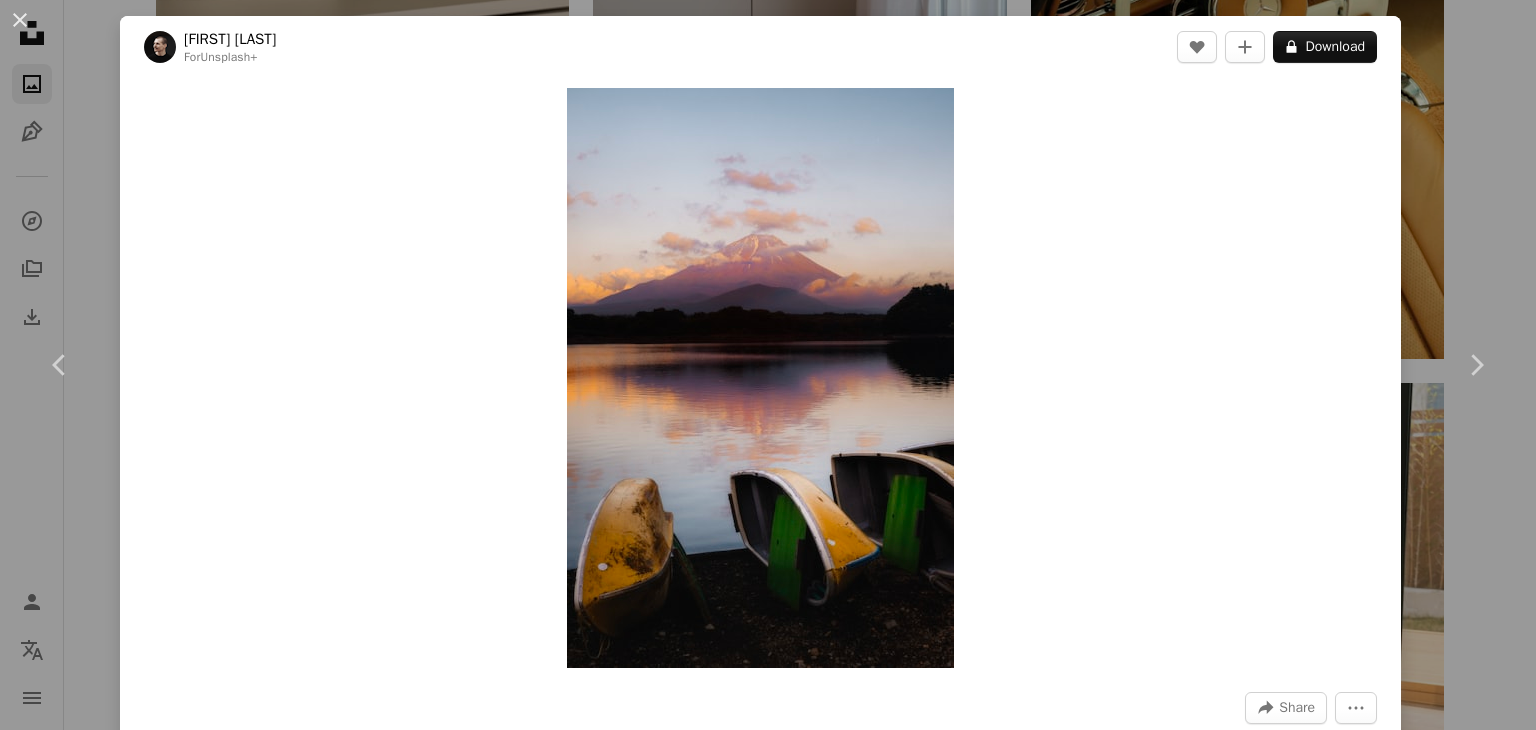 click on "[LOCATION], [LOCATION], [CITY], [STATE], [COUNTRY]" at bounding box center [768, 365] 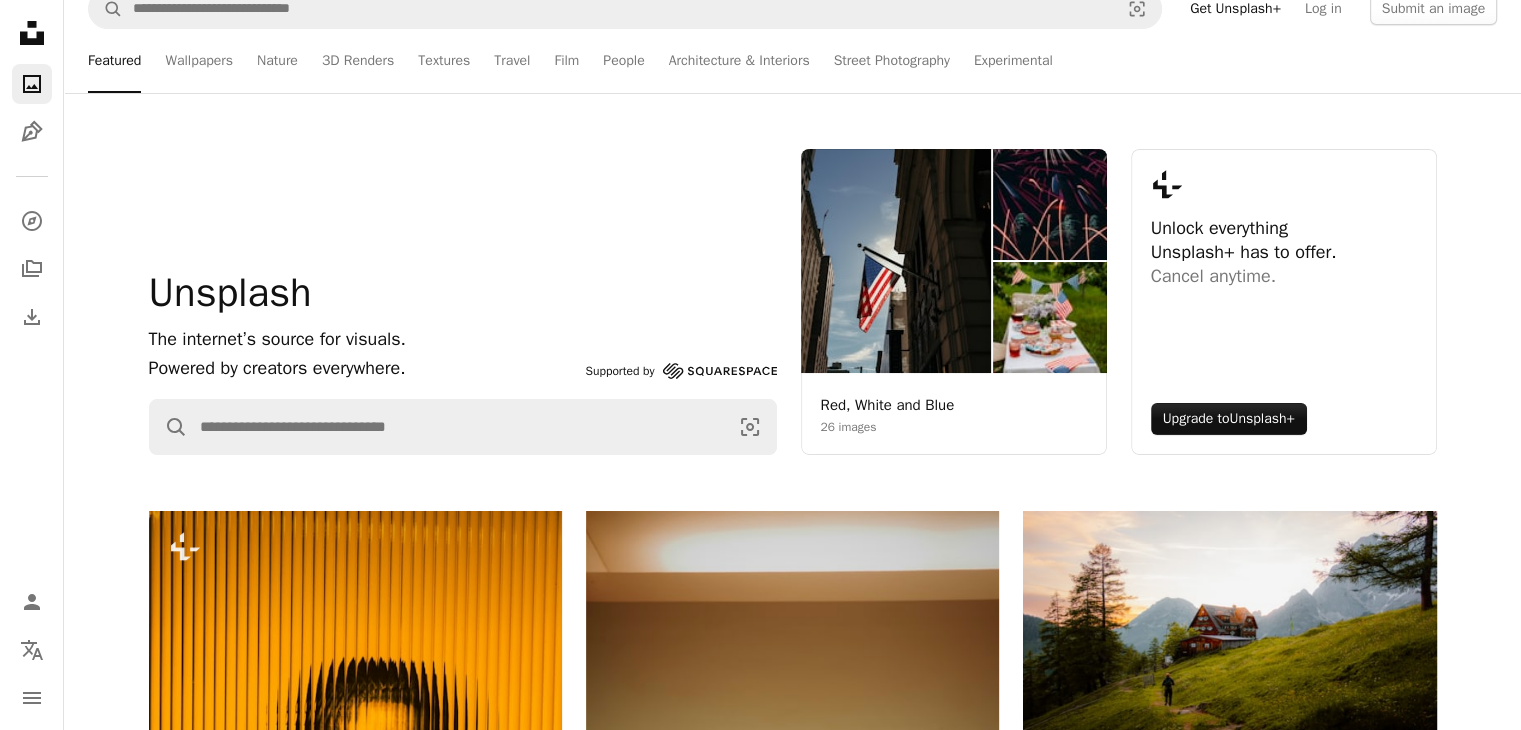 scroll, scrollTop: 0, scrollLeft: 0, axis: both 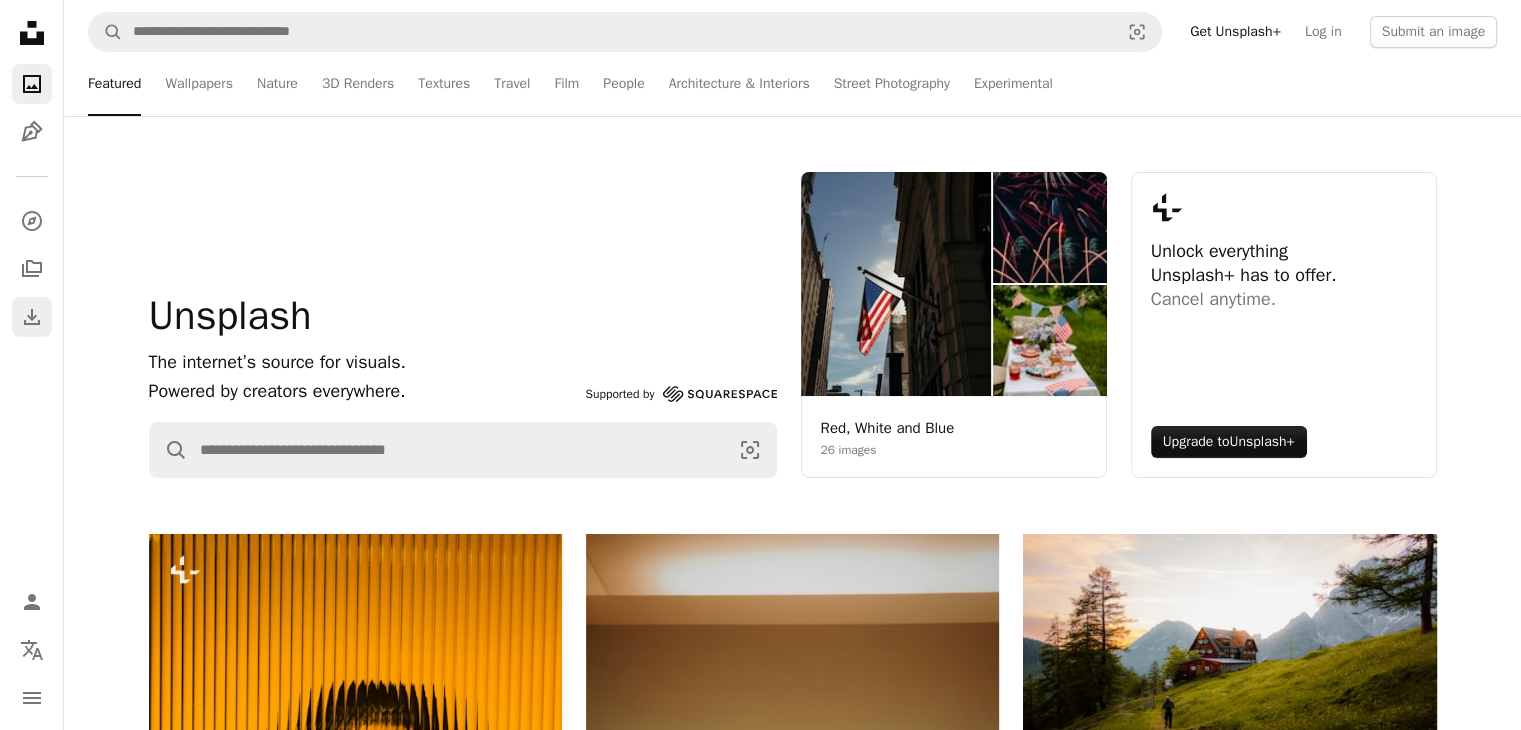click on "Download" 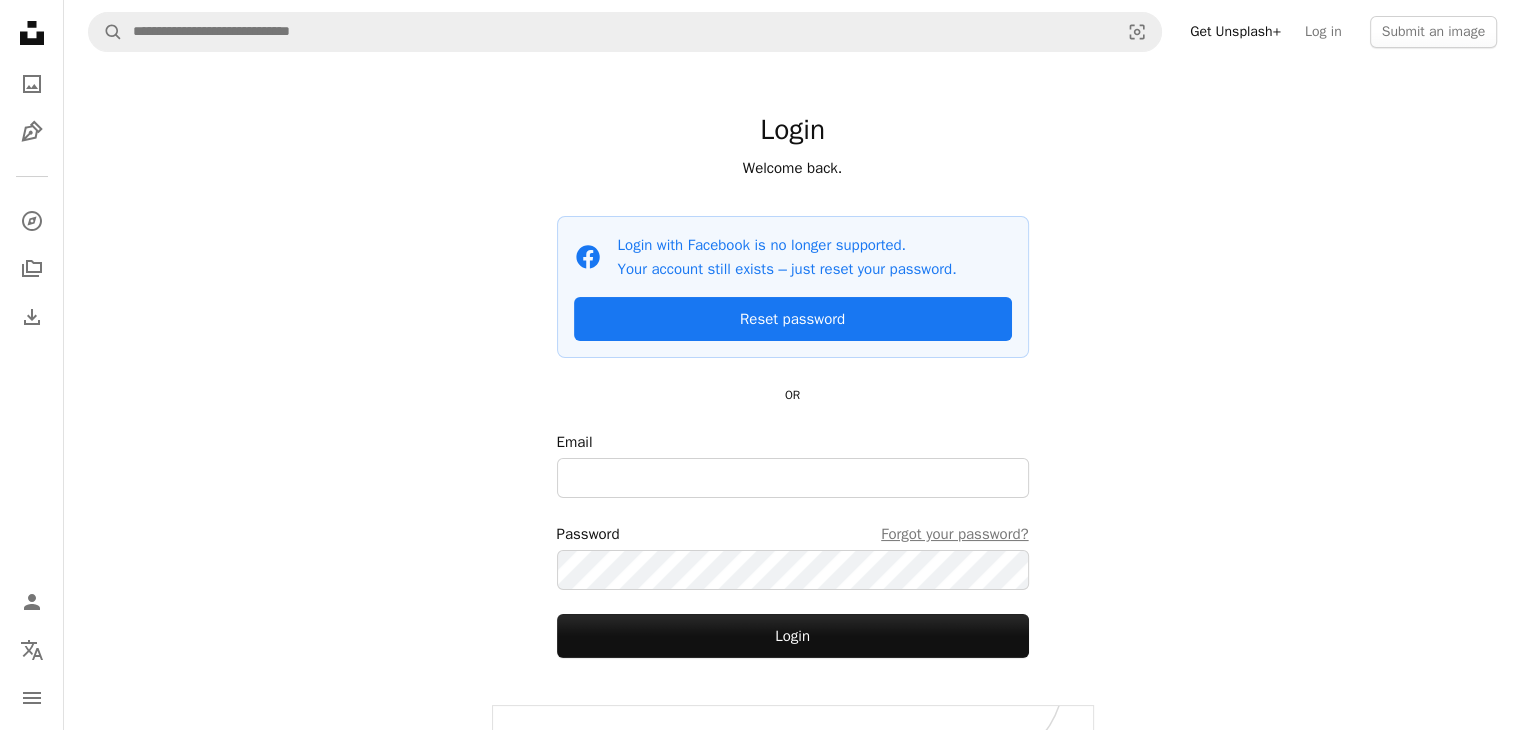 click on "A compass A stack of folders Download" at bounding box center (32, 269) 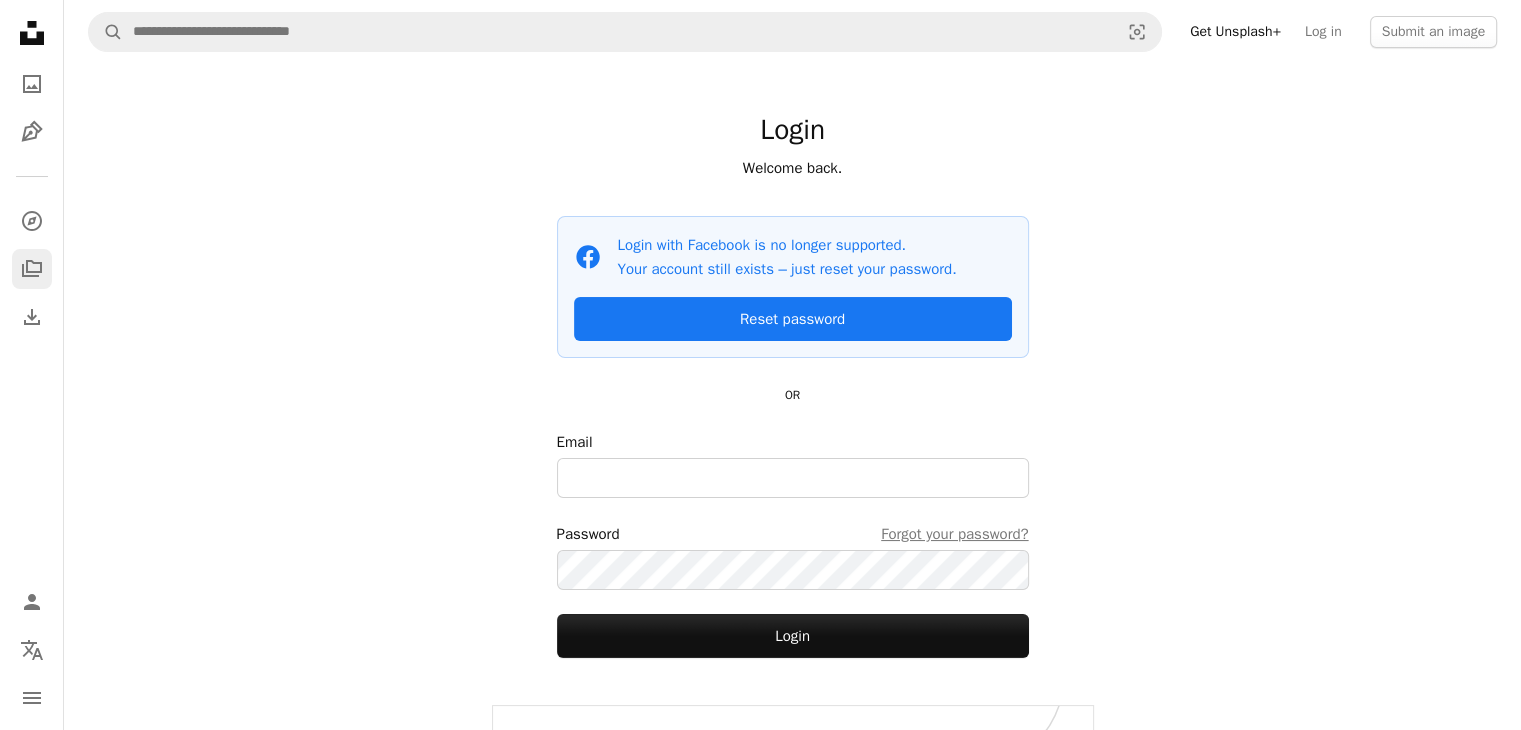 click on "A stack of folders" at bounding box center (32, 269) 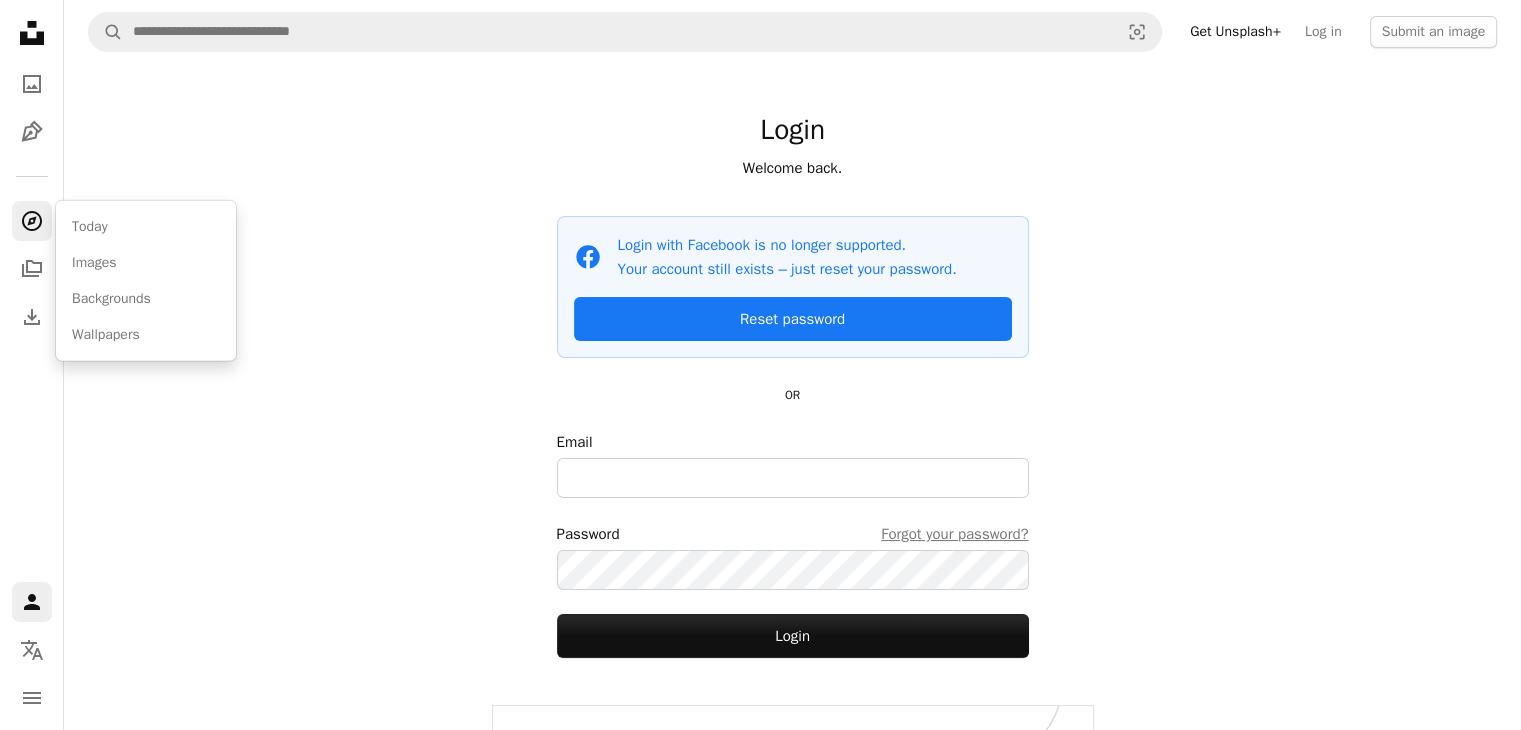 click on "A compass" 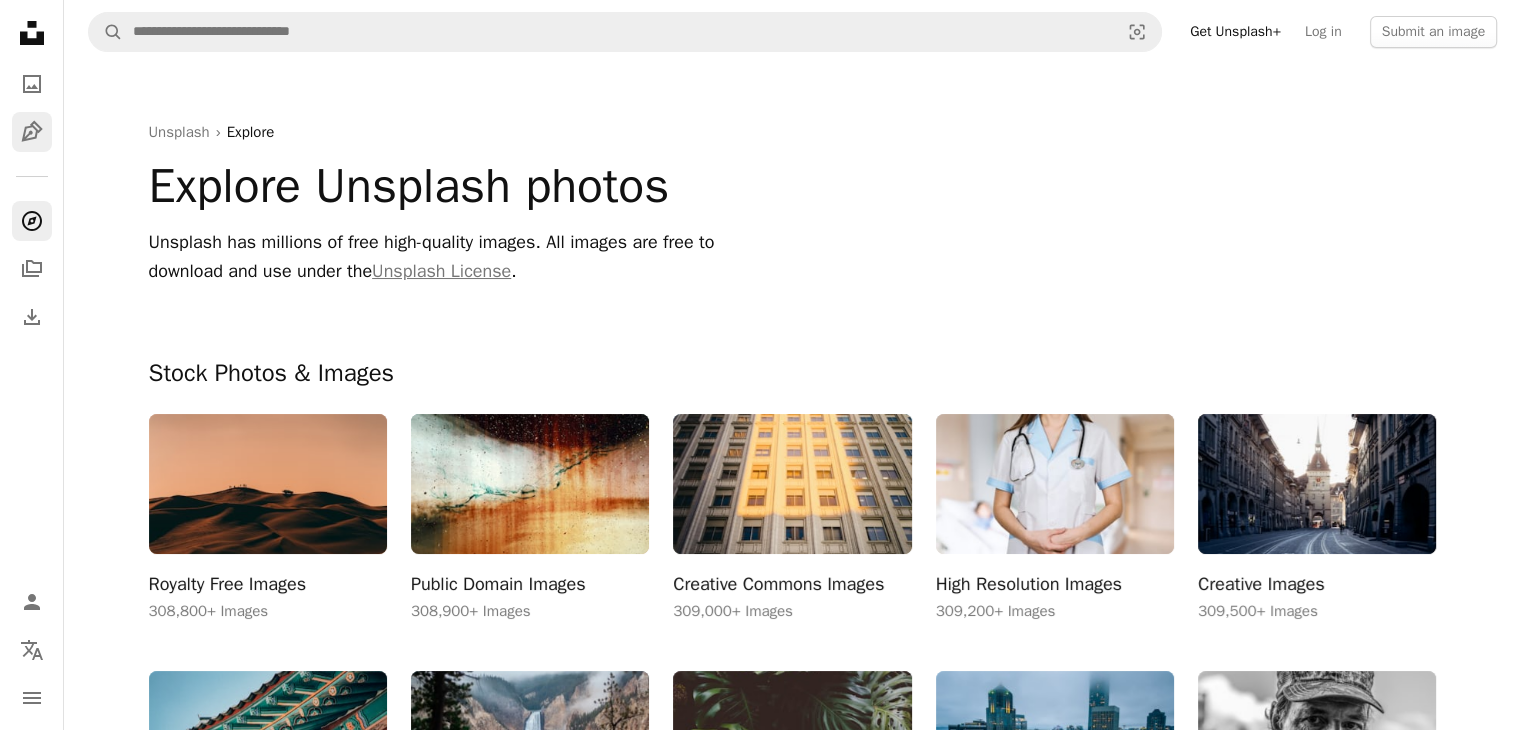 click on "Pen Tool" at bounding box center [32, 132] 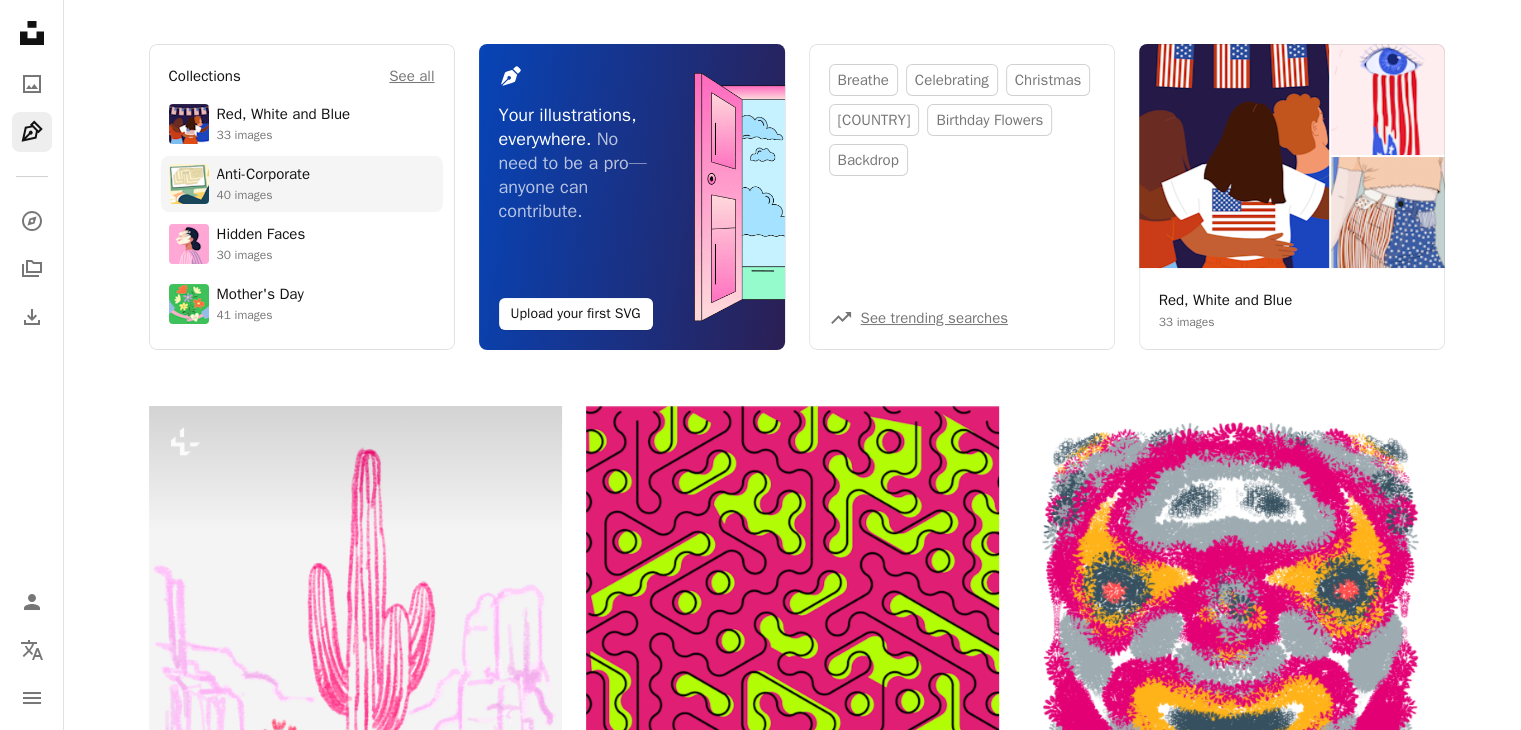 scroll, scrollTop: 0, scrollLeft: 0, axis: both 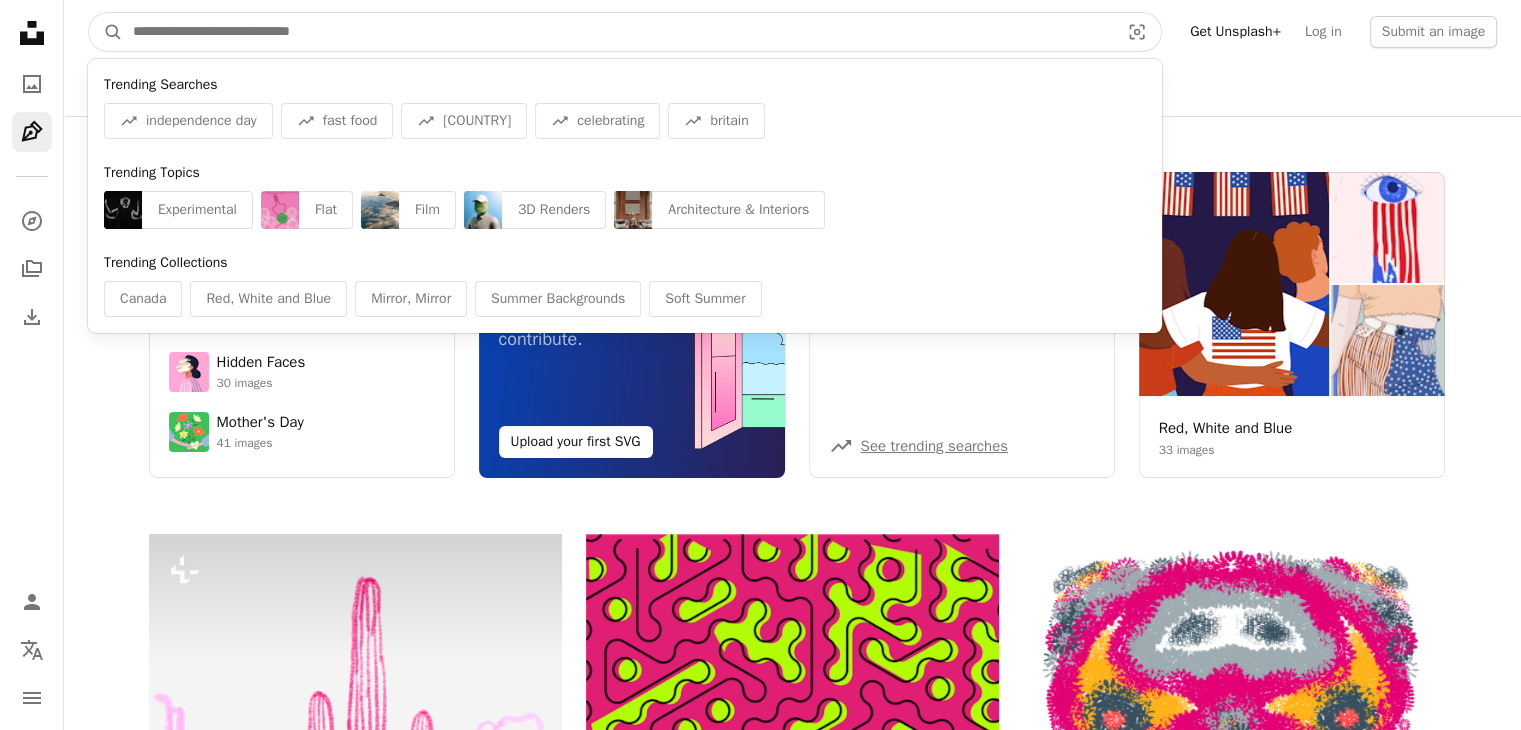 click at bounding box center (618, 32) 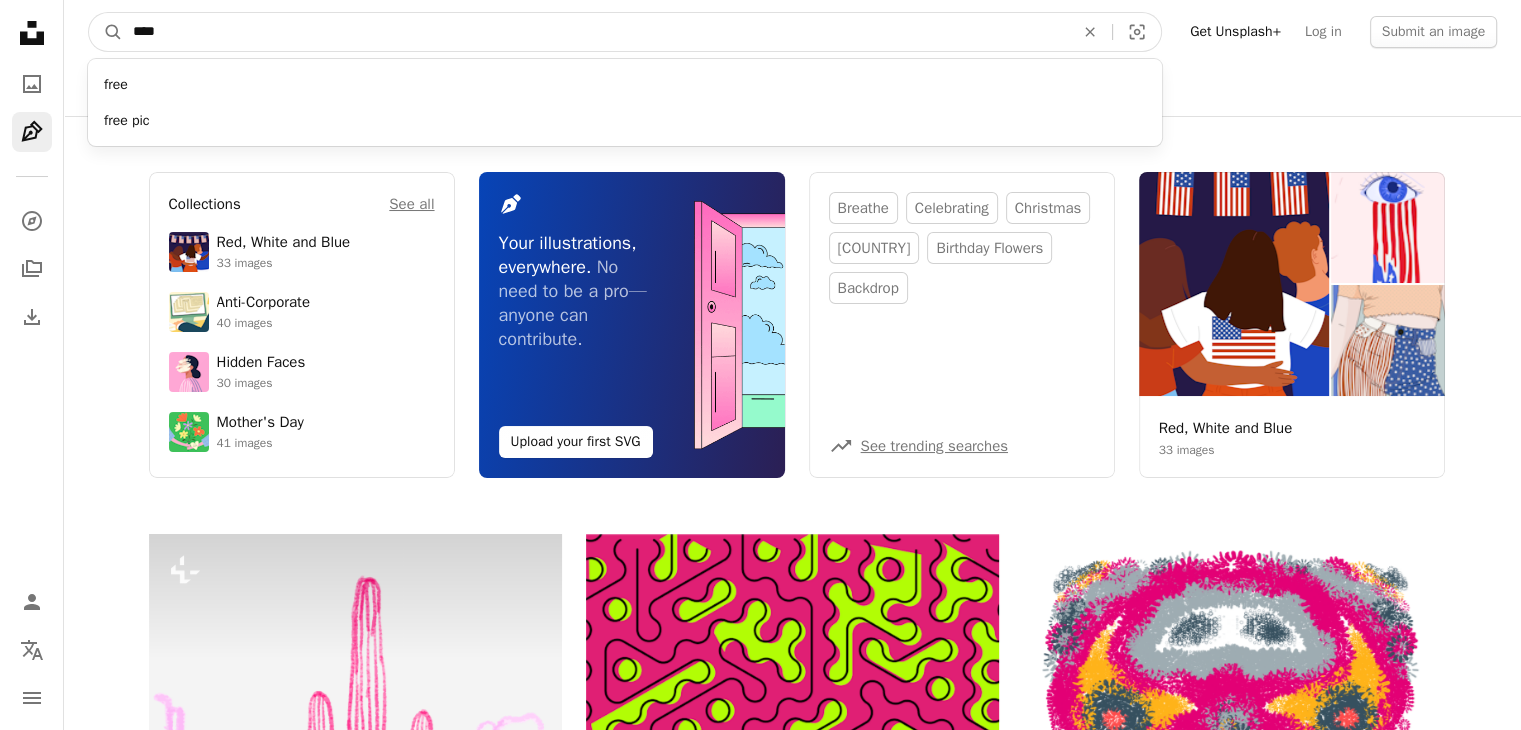 type on "****" 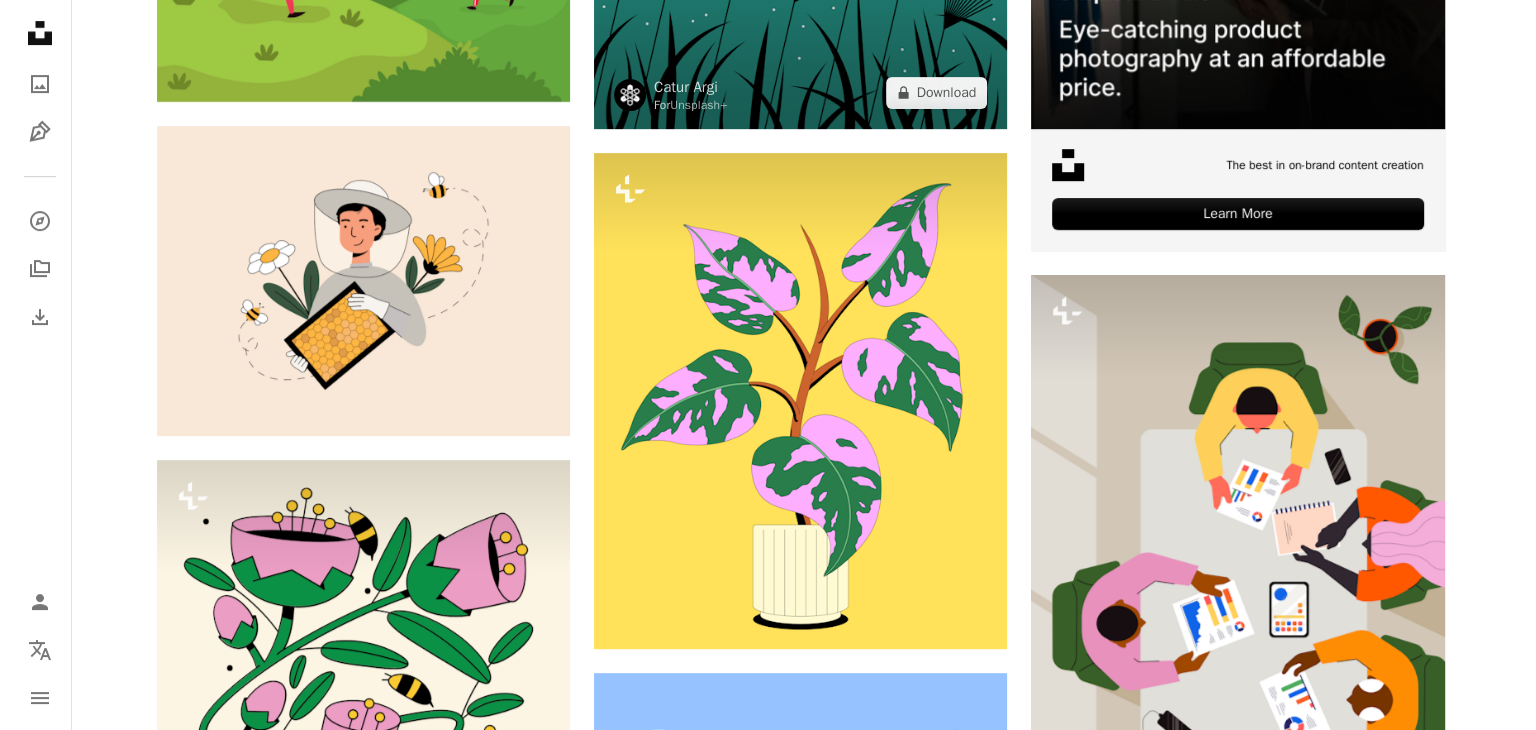 scroll, scrollTop: 786, scrollLeft: 0, axis: vertical 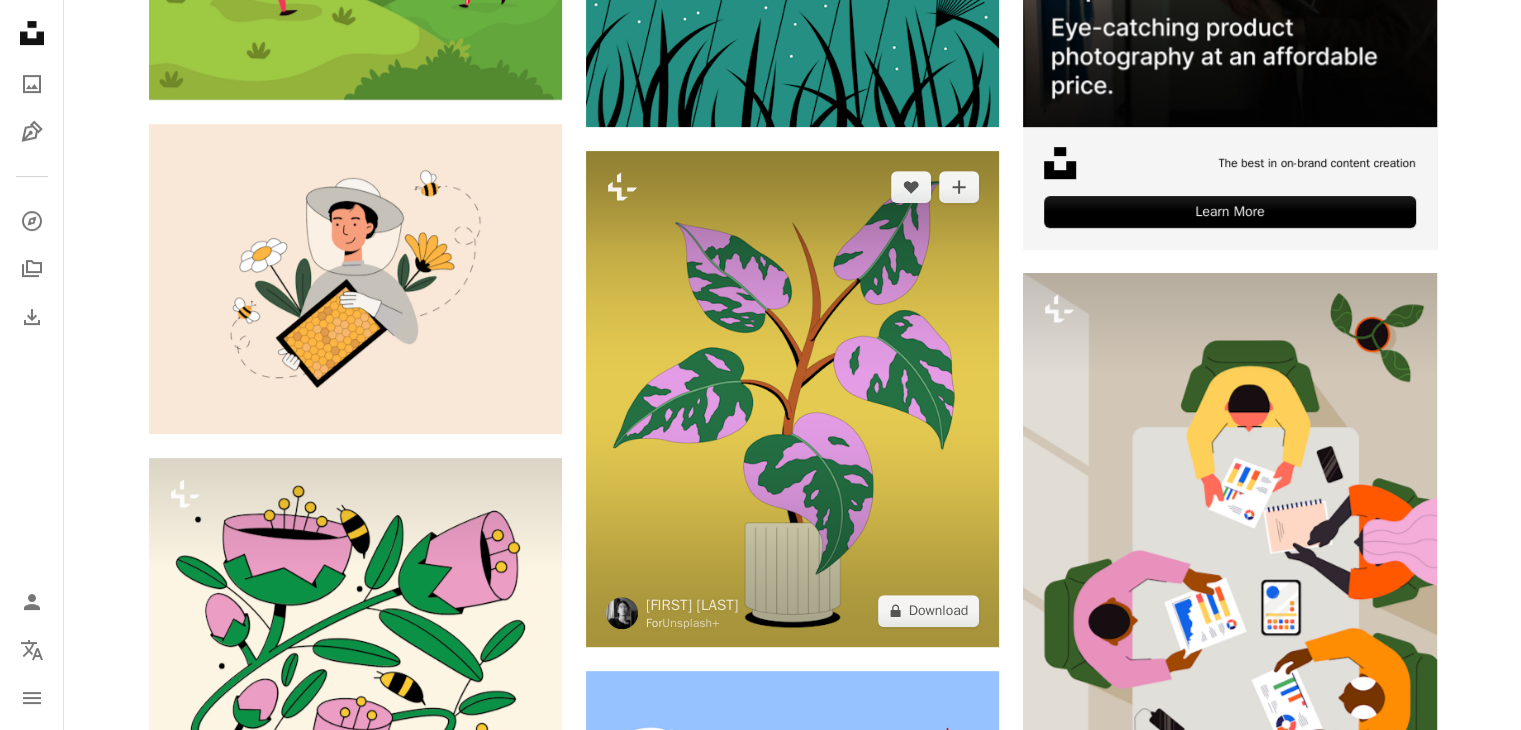 click at bounding box center [792, 399] 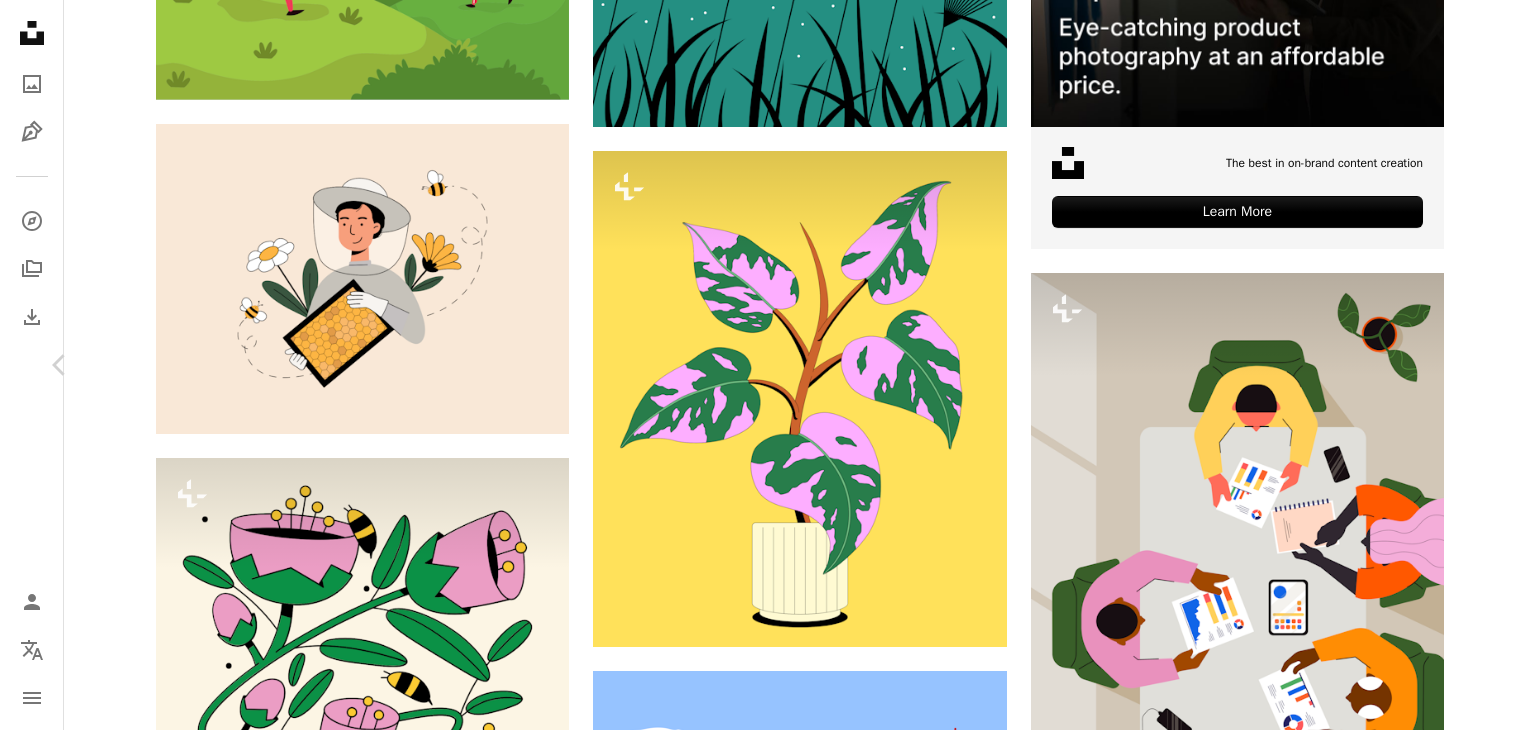 click on "Chevron right" at bounding box center [1476, 365] 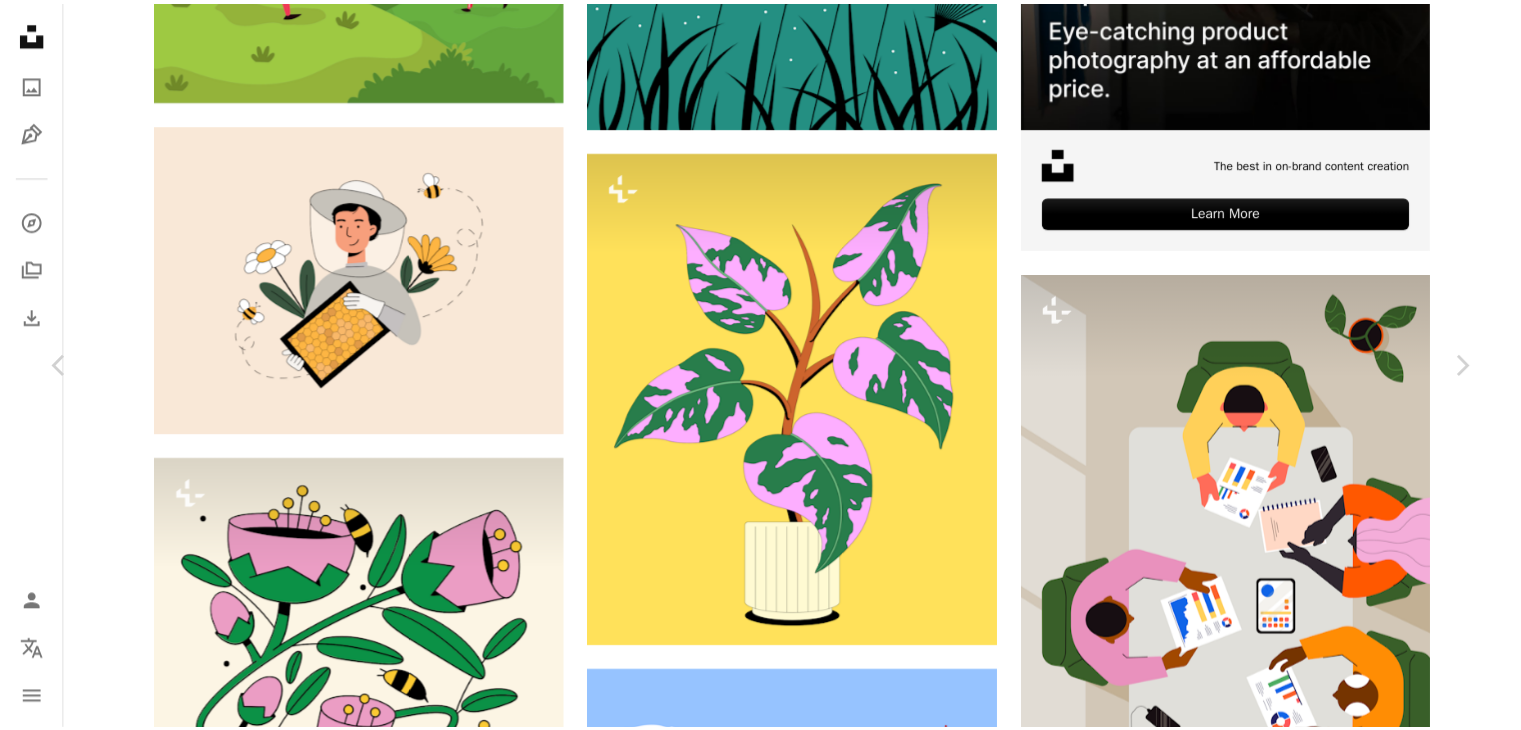 scroll, scrollTop: 176, scrollLeft: 0, axis: vertical 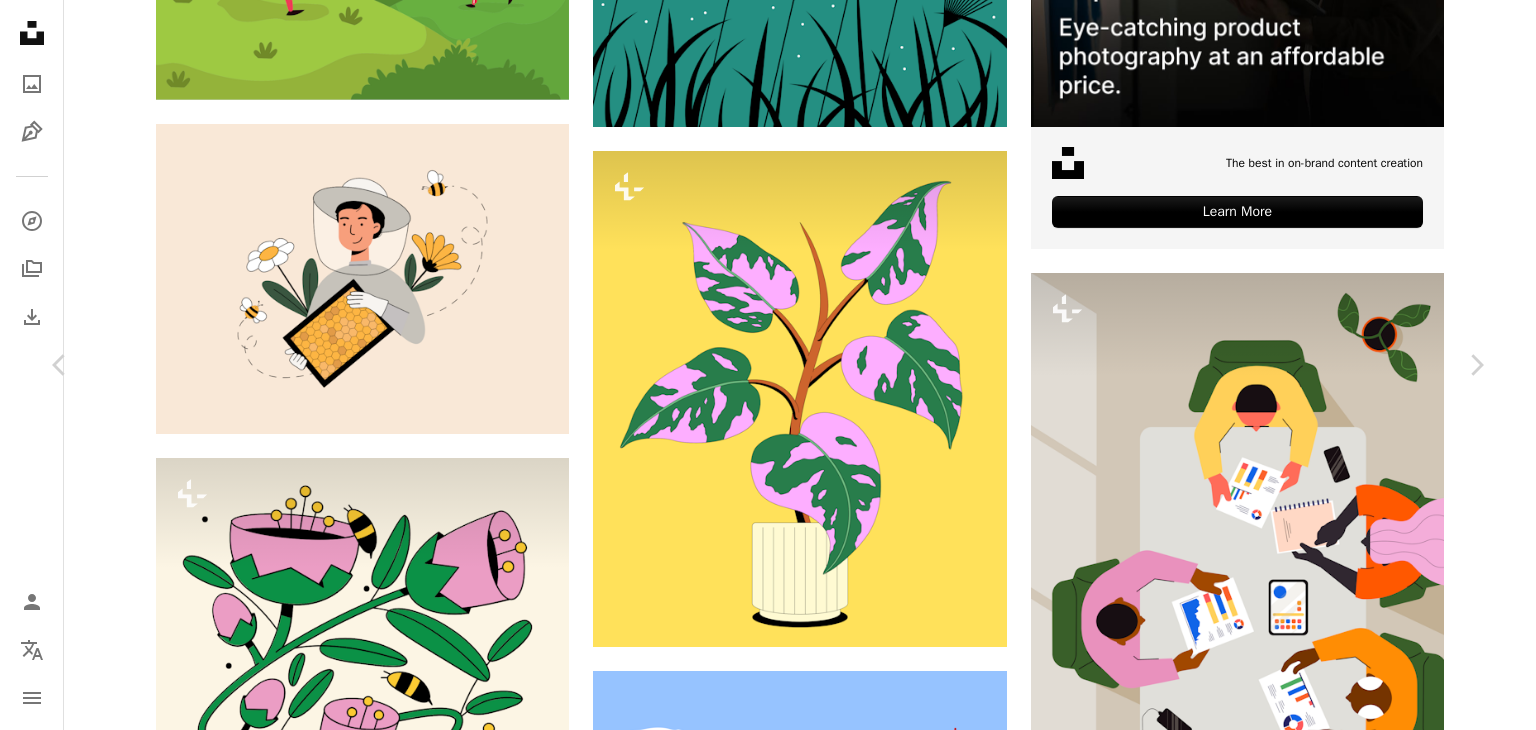click on "An X shape" at bounding box center (20, 20) 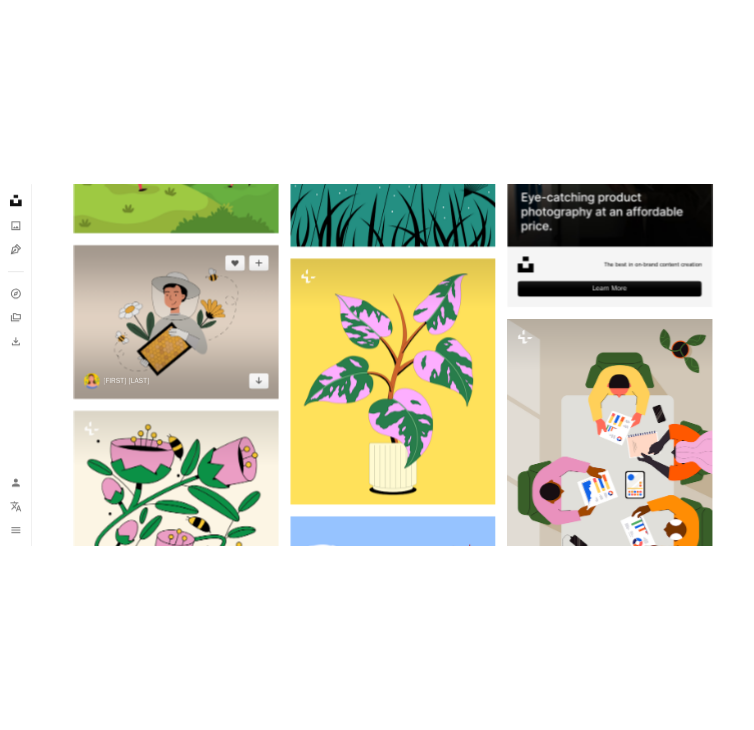 scroll, scrollTop: 0, scrollLeft: 0, axis: both 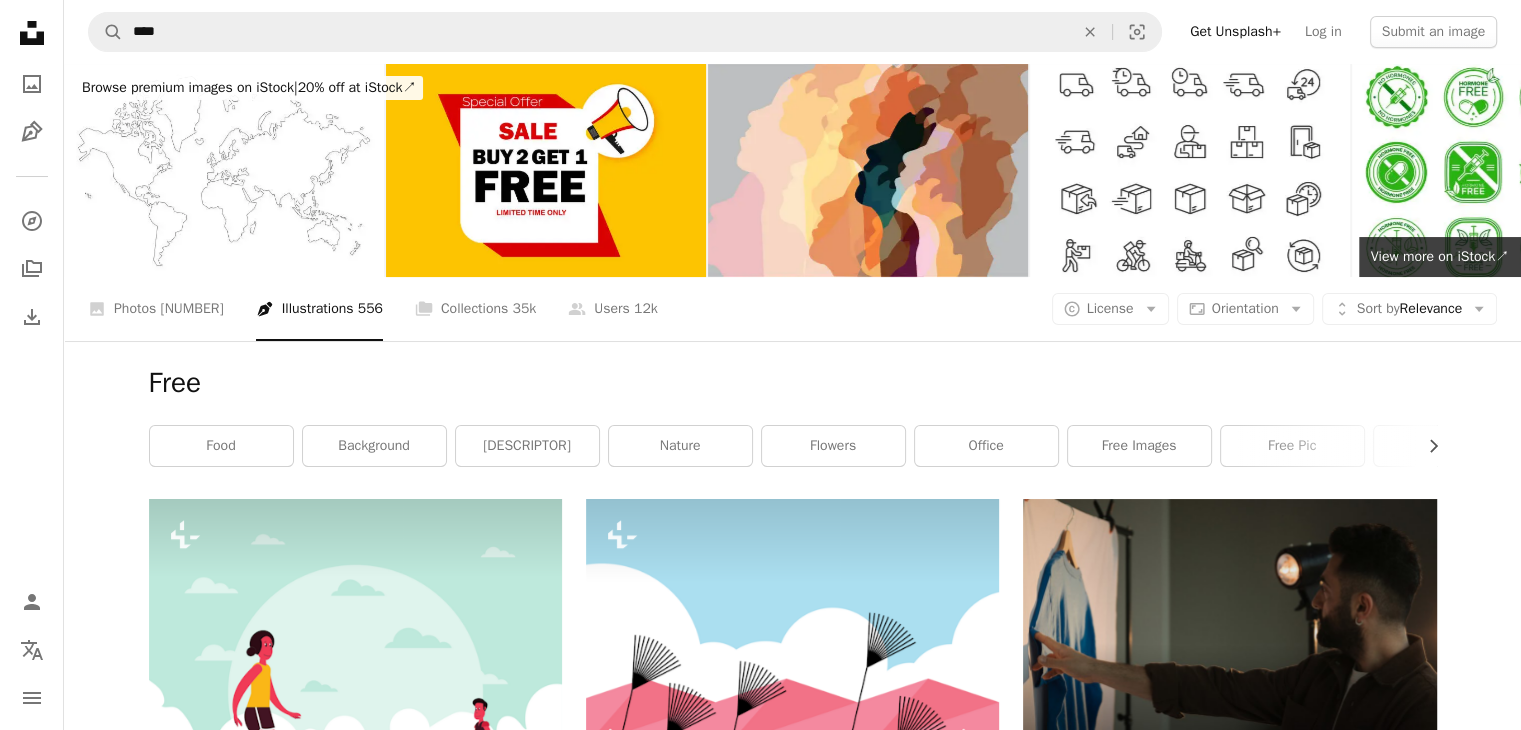 click on "Unsplash logo Unsplash Home" 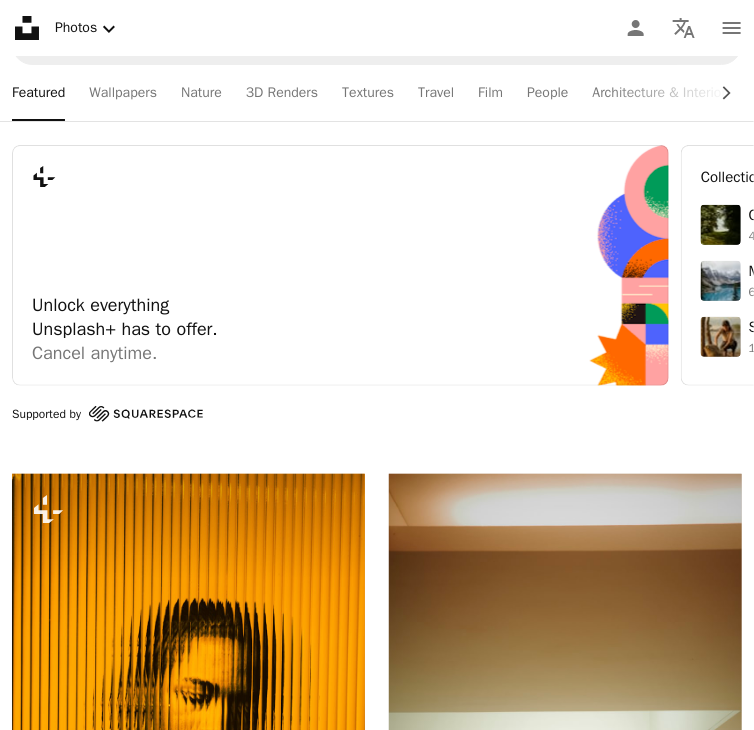 scroll, scrollTop: 0, scrollLeft: 0, axis: both 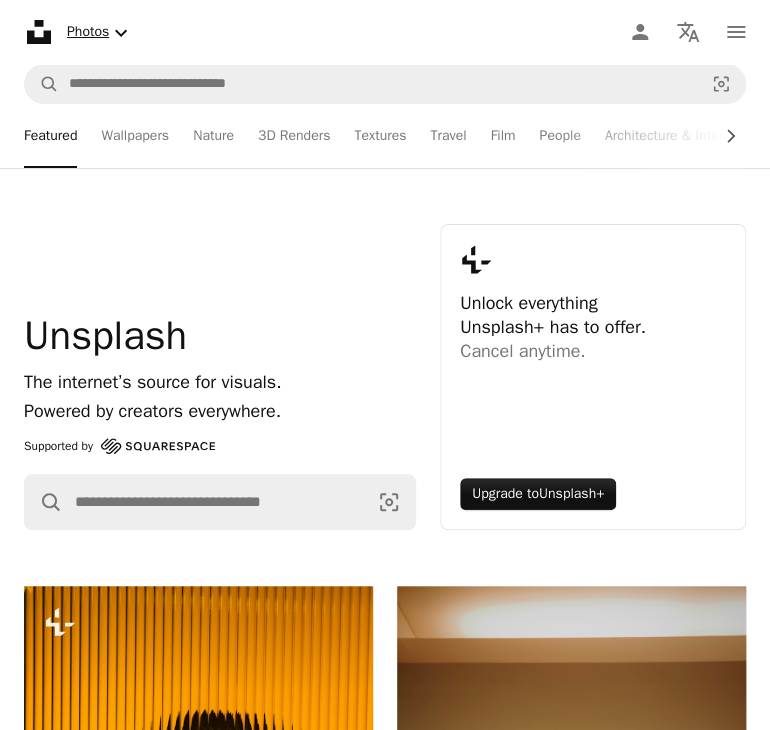 click on "Photos Chevron down" at bounding box center [100, 32] 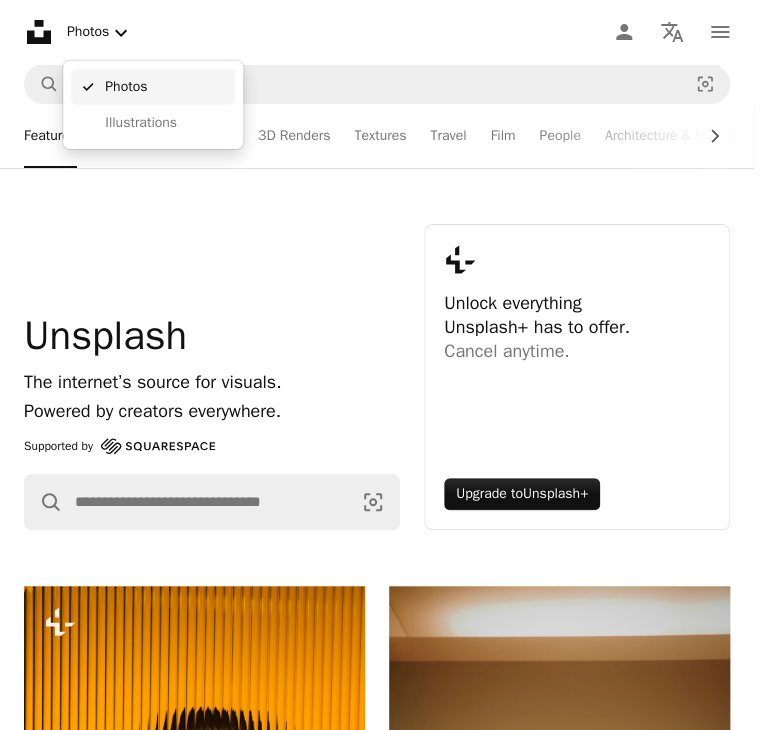 click on "Photos" at bounding box center (166, 87) 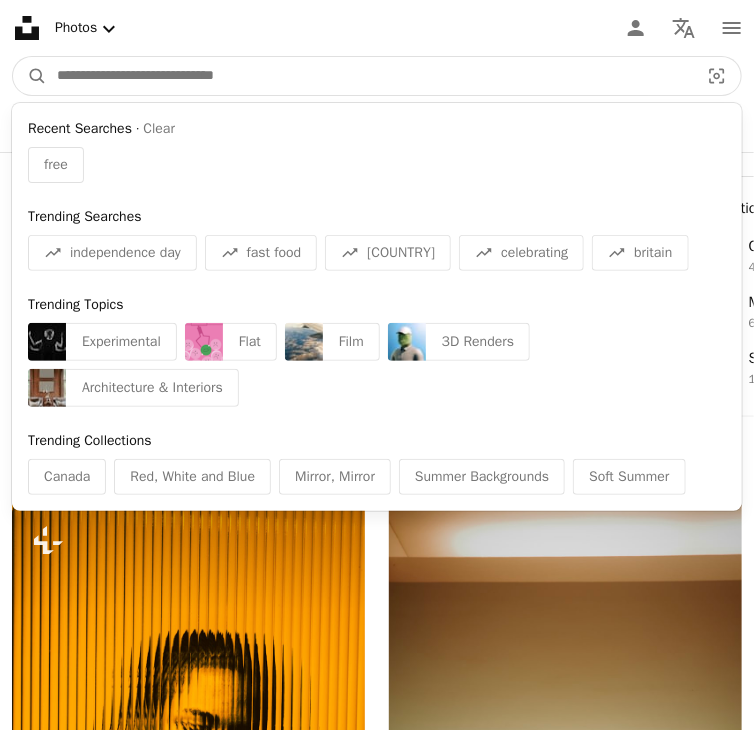 click at bounding box center (370, 76) 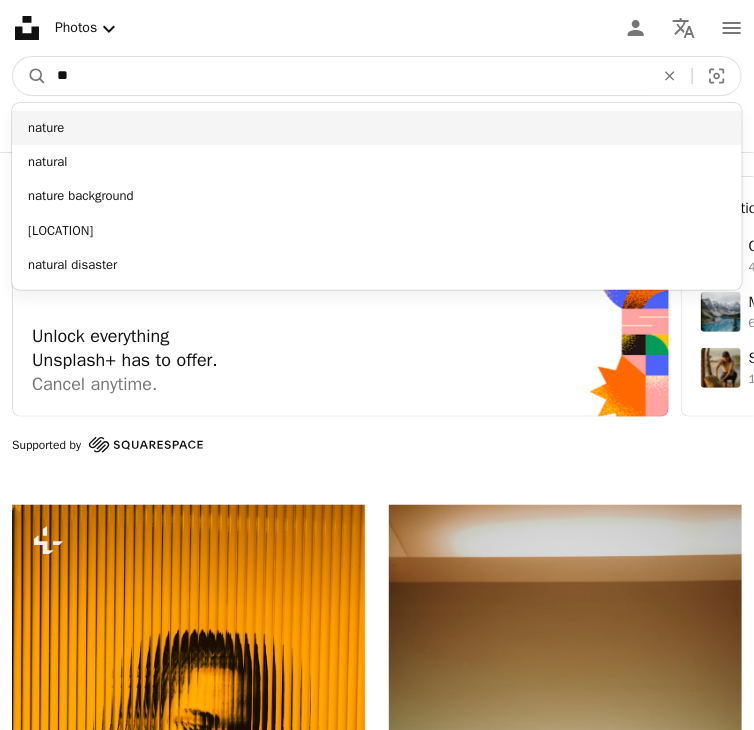 type on "**" 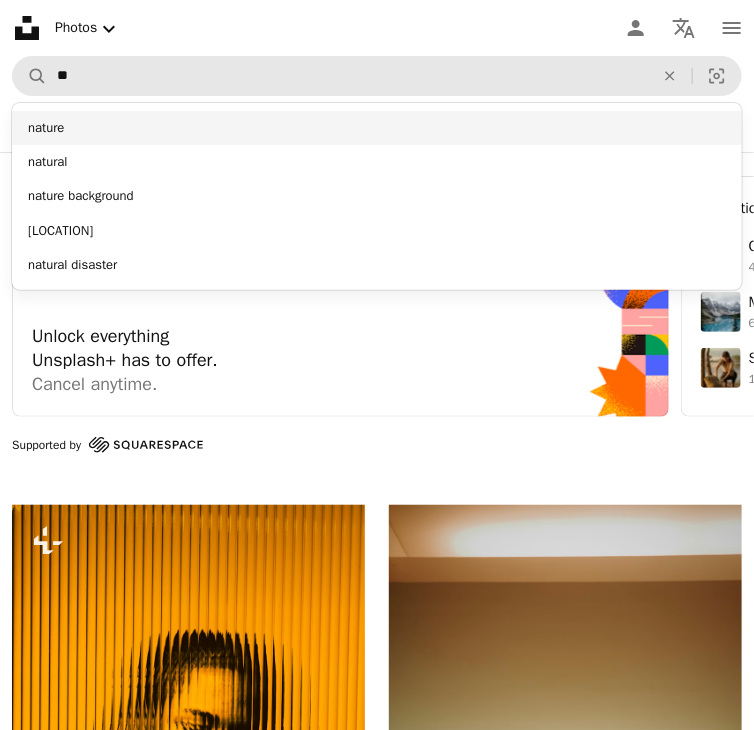 click on "nature" at bounding box center [377, 128] 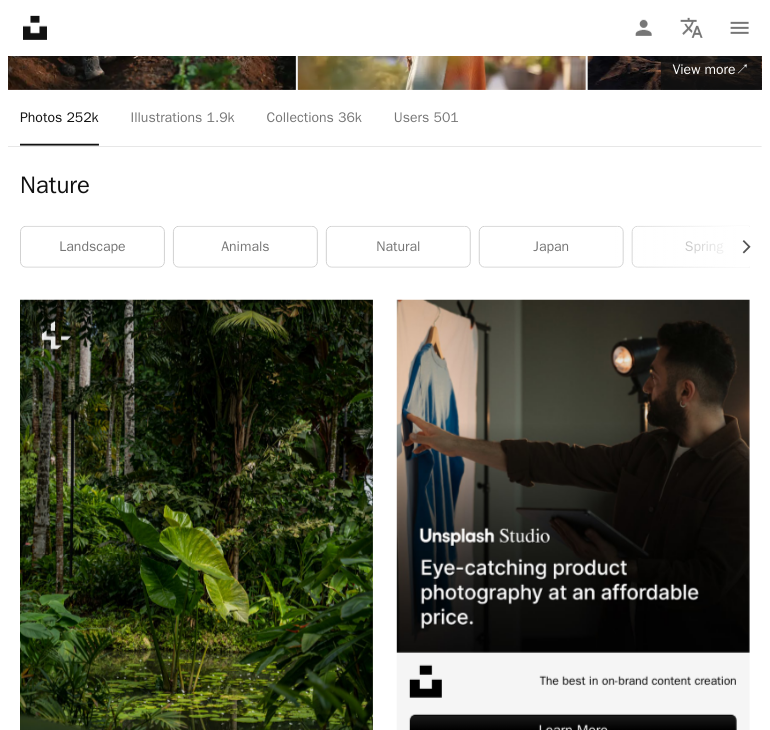 scroll, scrollTop: 272, scrollLeft: 0, axis: vertical 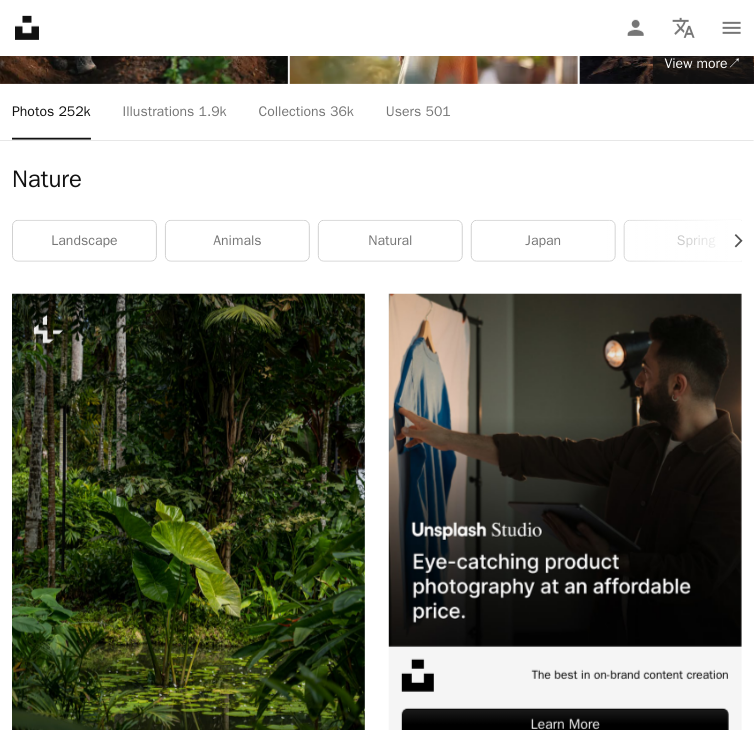 click on "Filters" at bounding box center [0, 0] 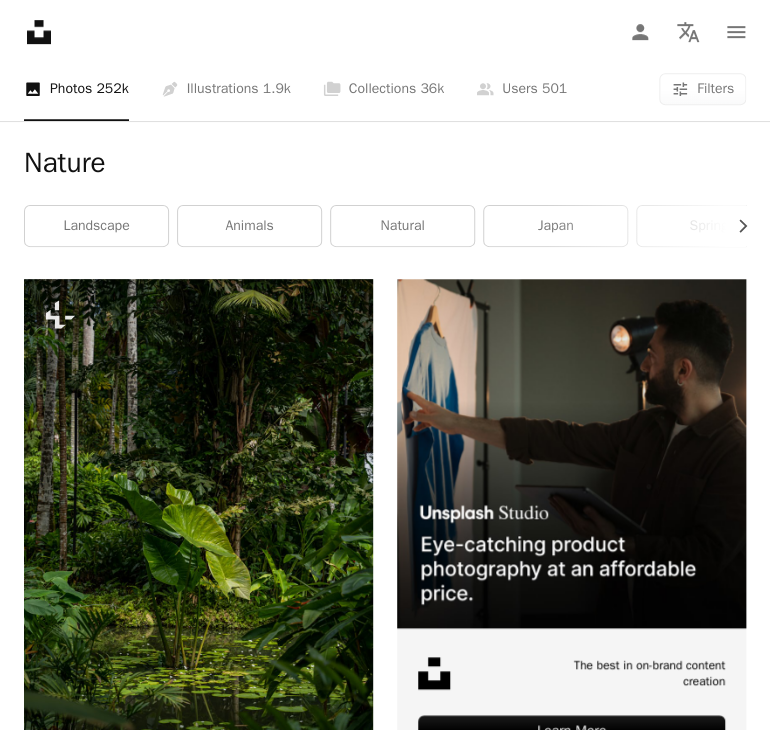 scroll, scrollTop: 61, scrollLeft: 0, axis: vertical 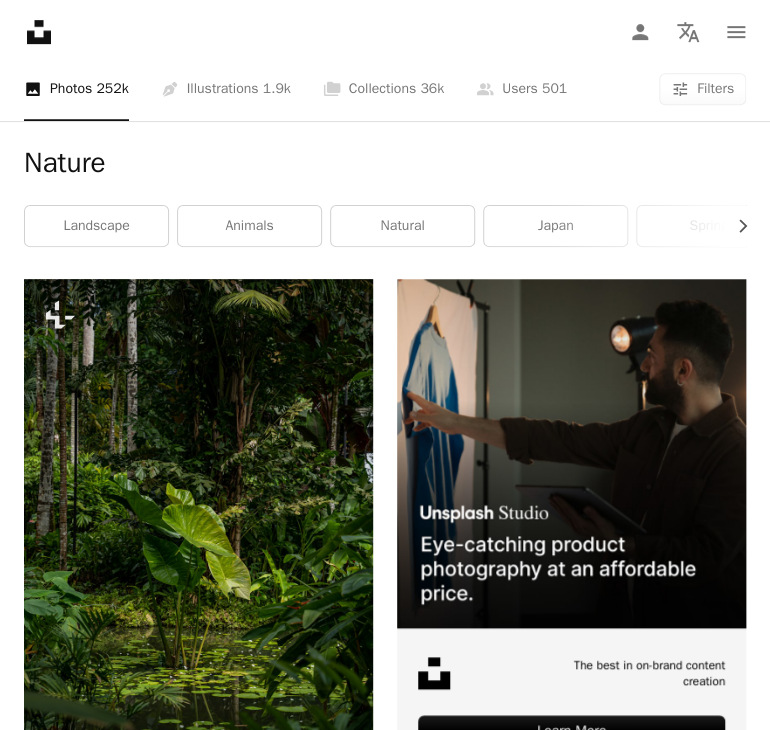 click on "Free" at bounding box center (385, 6728) 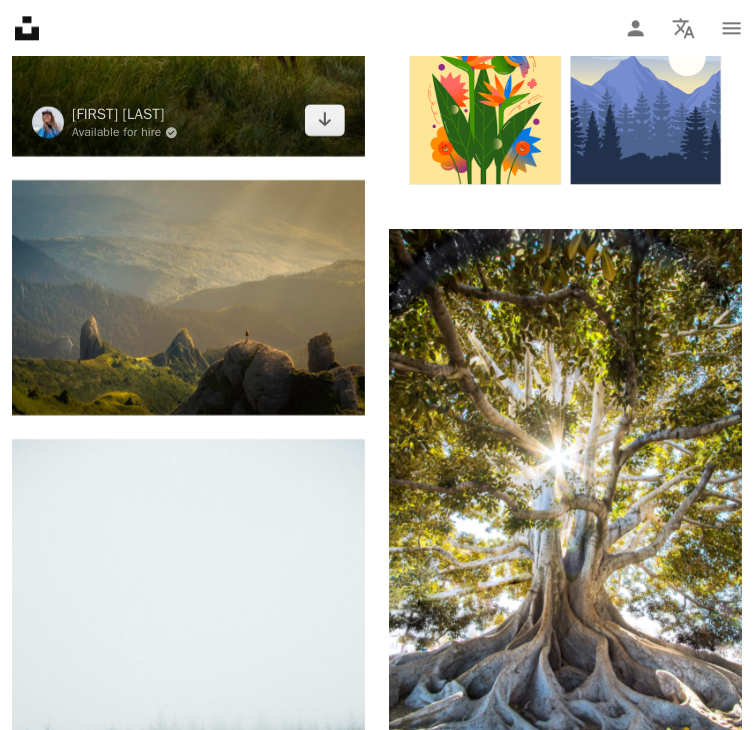 scroll, scrollTop: 1251, scrollLeft: 0, axis: vertical 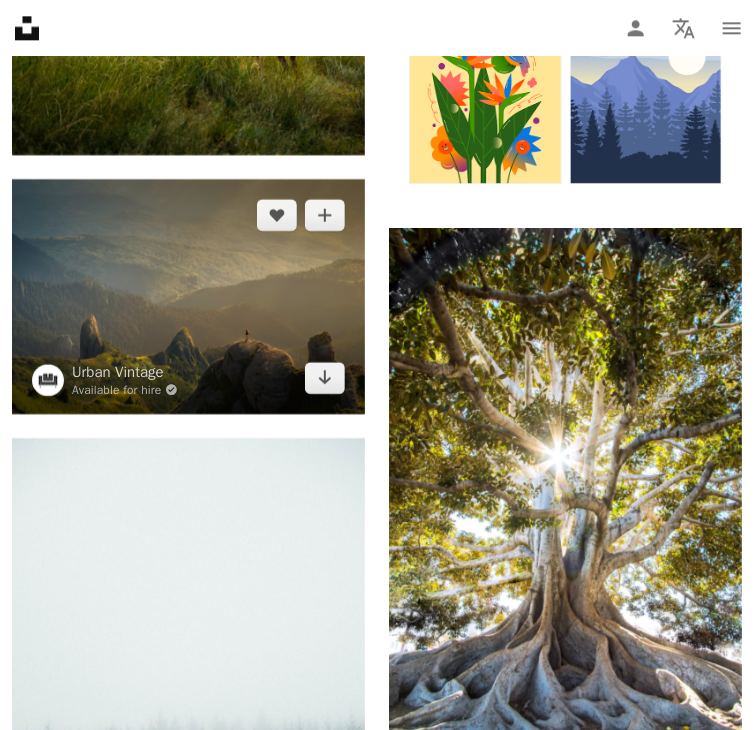 click at bounding box center (188, 296) 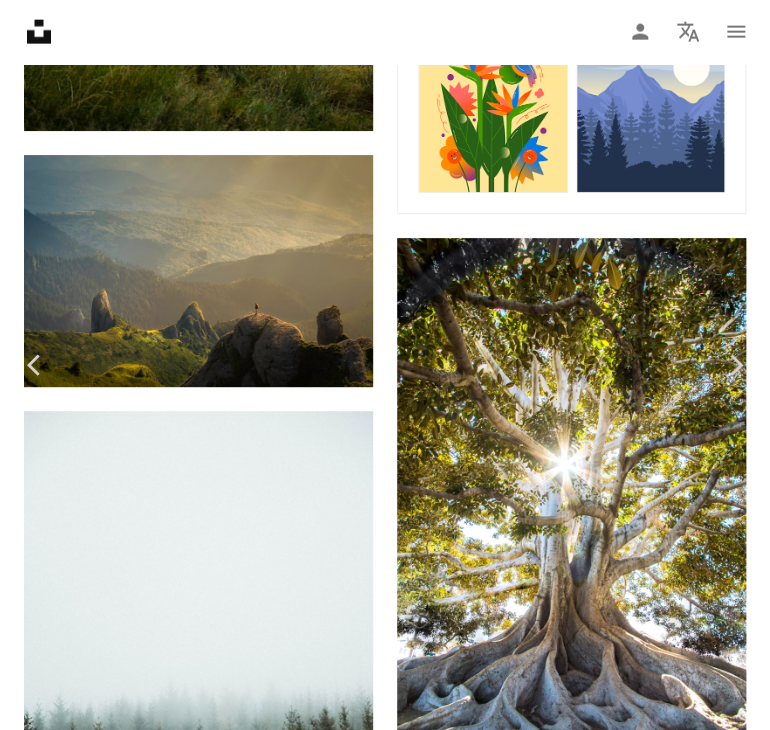 click on "Download free" at bounding box center [571, 4915] 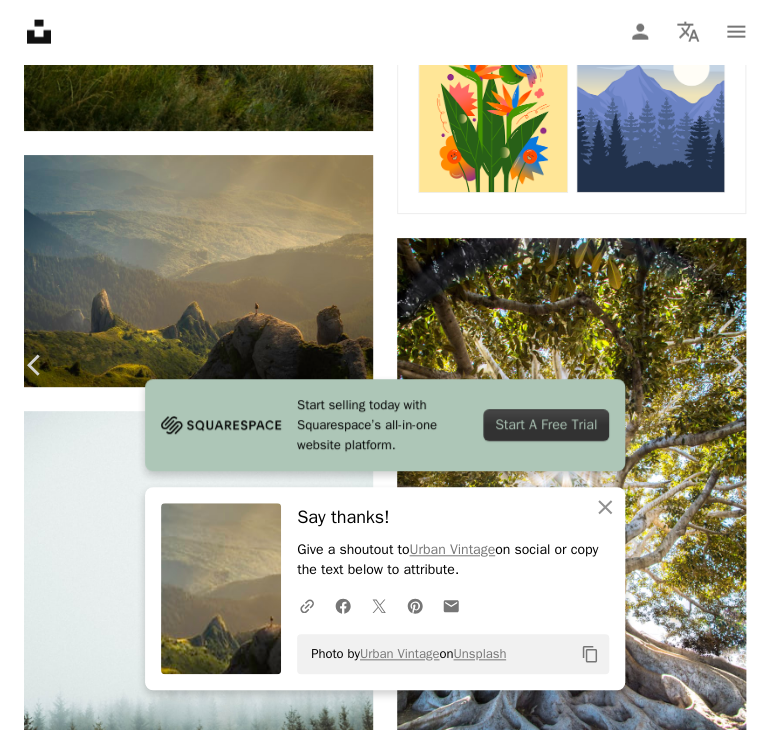 click on "A map marker [LOCATION], [COUNTRY]" at bounding box center [385, 5233] 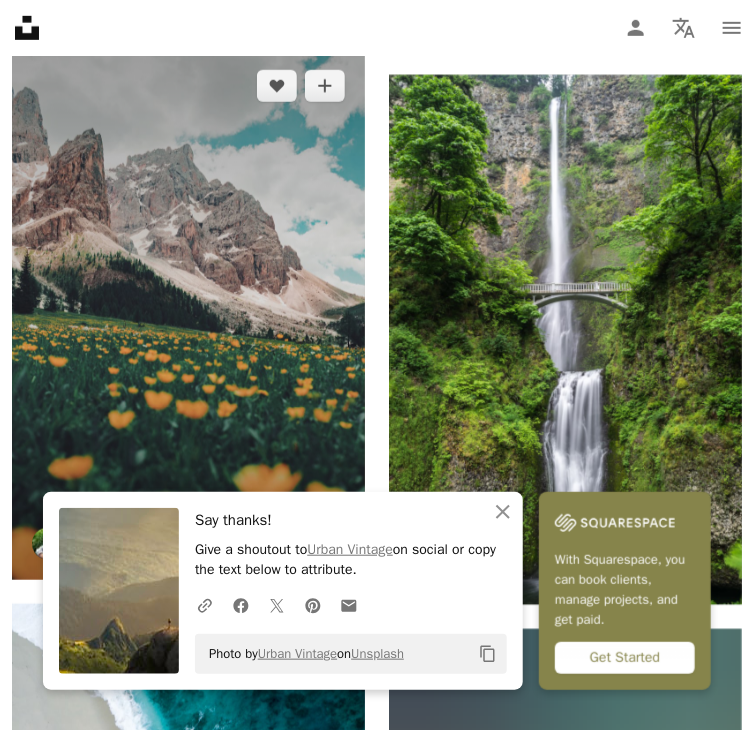 scroll, scrollTop: 2195, scrollLeft: 0, axis: vertical 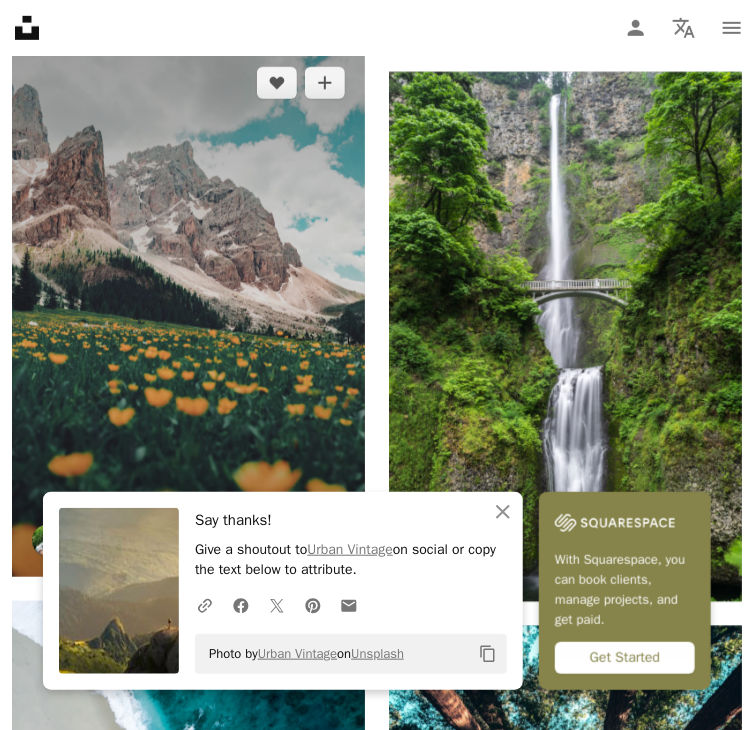 click at bounding box center [188, 312] 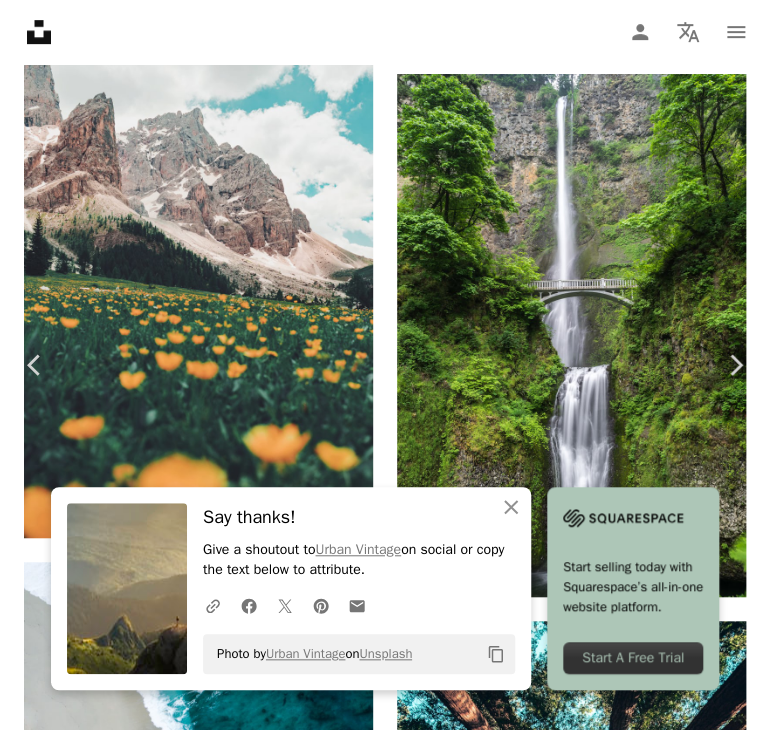 click on "Download free" at bounding box center [571, 3971] 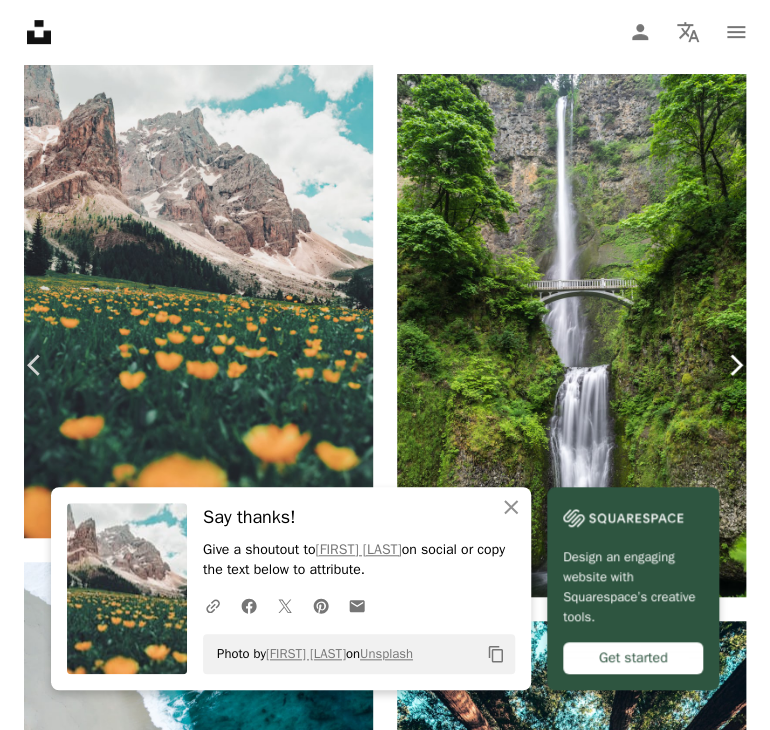 click on "Chevron right" at bounding box center (735, 365) 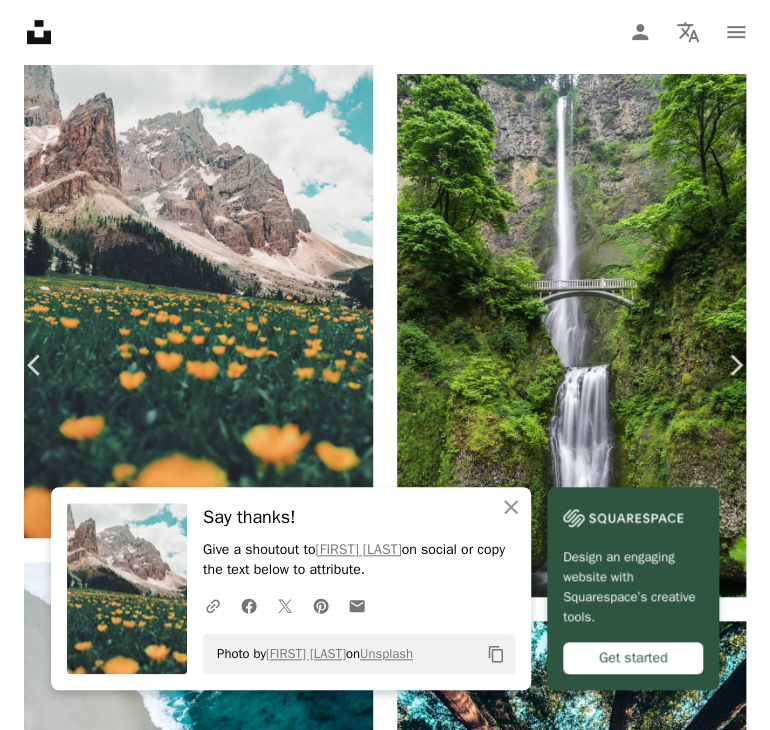 click on "A map marker El Cap, [LOCATION], [COUNTRY]" at bounding box center [385, 4289] 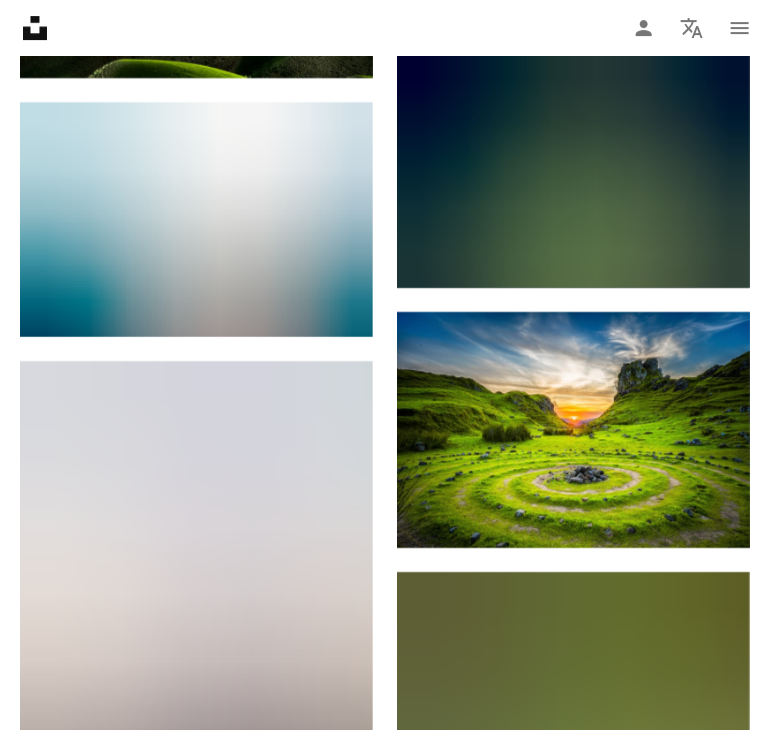 scroll, scrollTop: 3580, scrollLeft: 0, axis: vertical 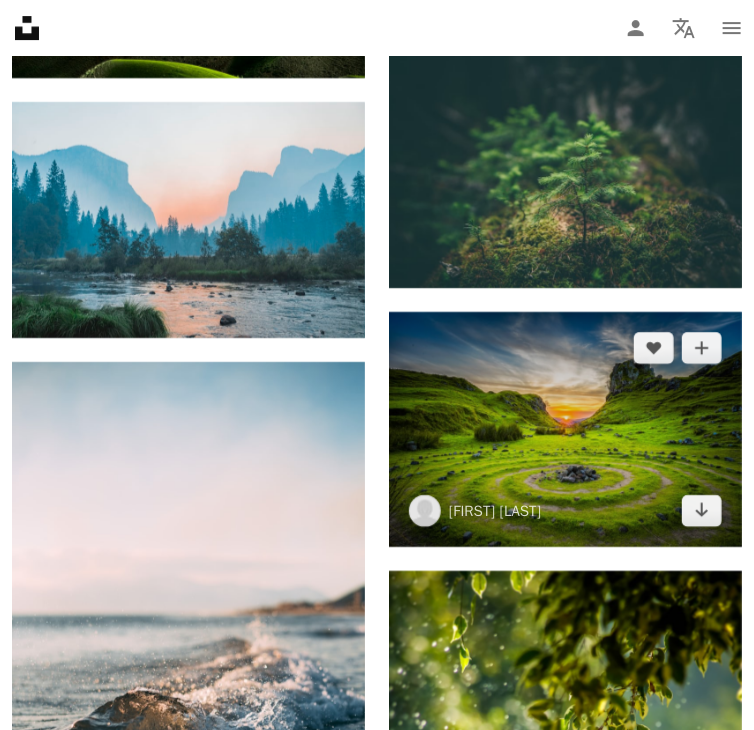 click at bounding box center [565, 430] 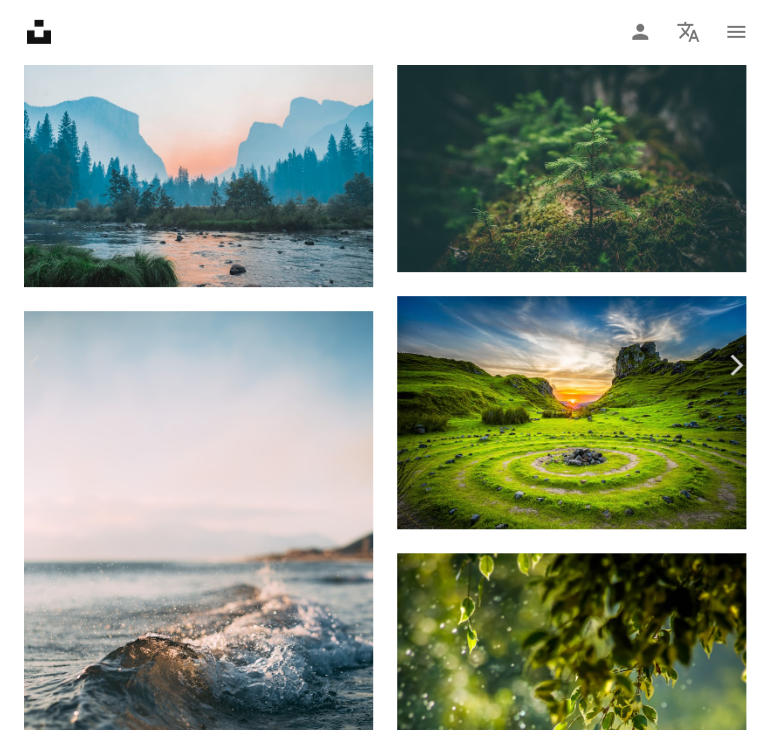 click on "Download free" at bounding box center (571, 2586) 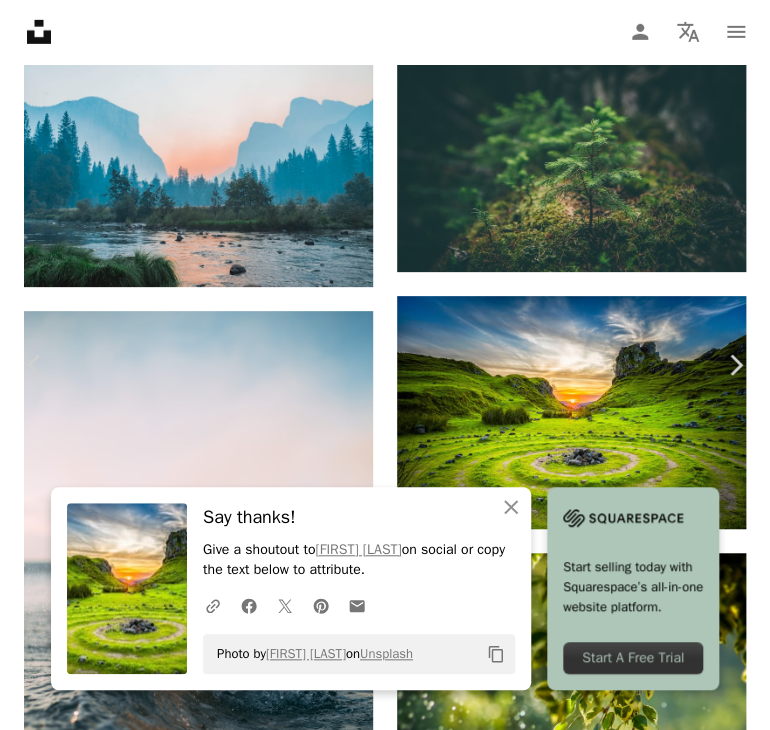 click on "A map marker [LOCATION], [COUNTRY]" at bounding box center (385, 2904) 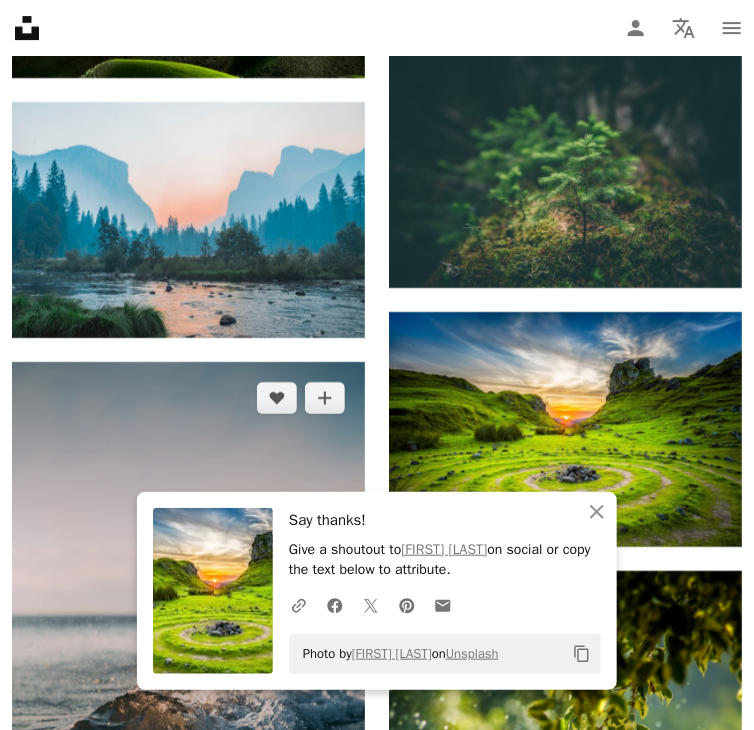 click at bounding box center [188, 626] 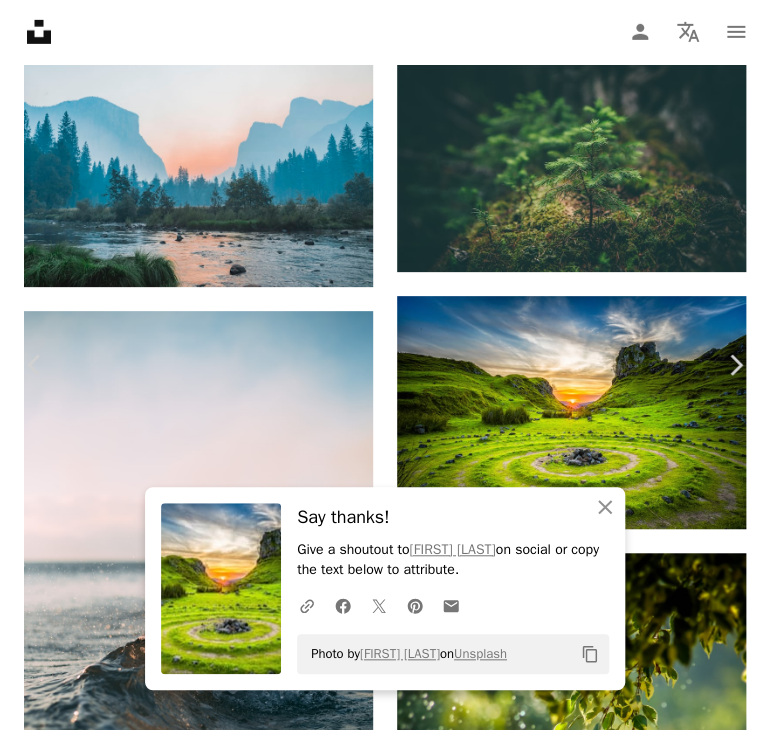 drag, startPoint x: 680, startPoint y: 325, endPoint x: 780, endPoint y: 79, distance: 265.5485 